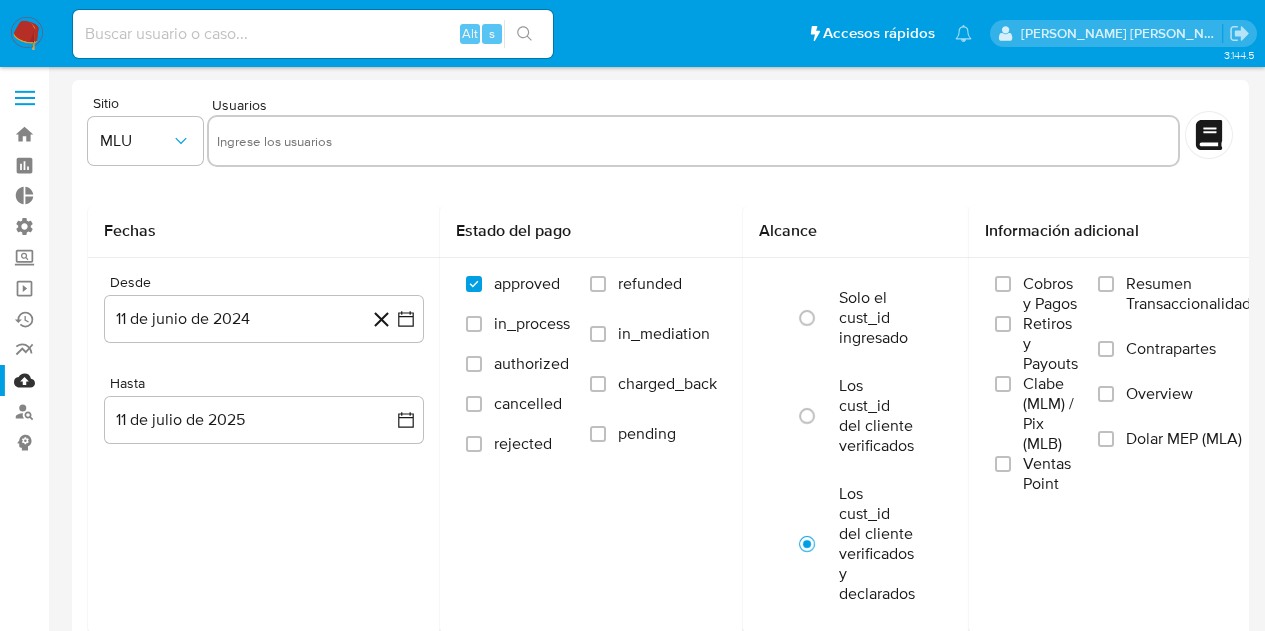 select on "10" 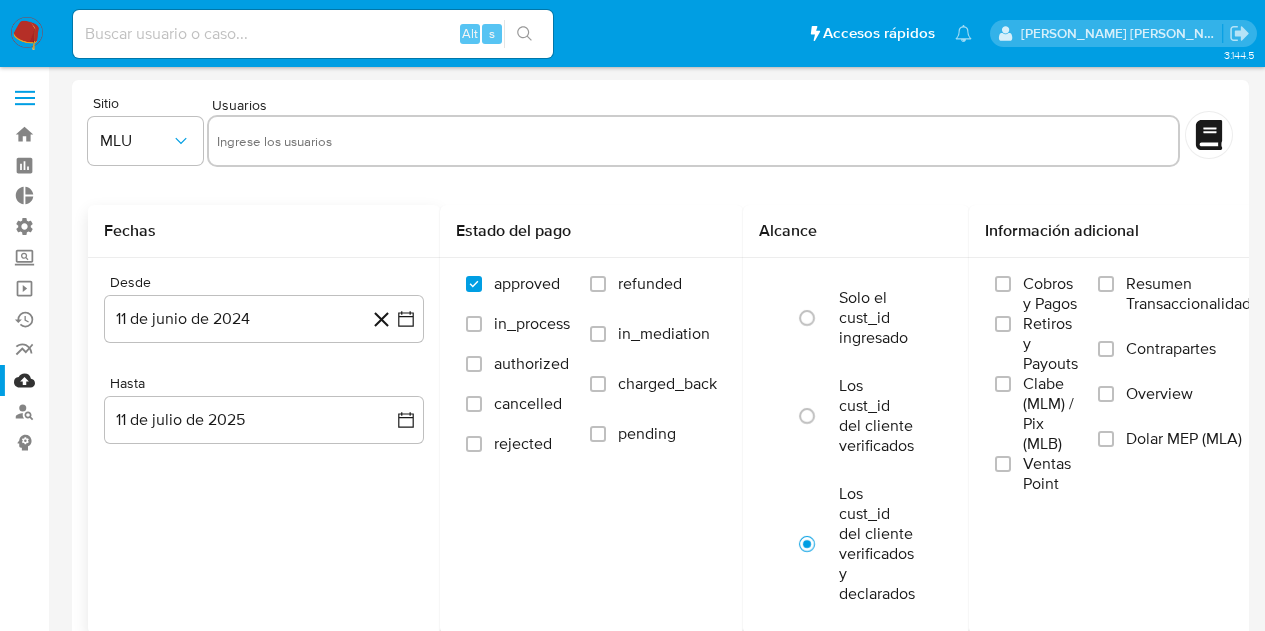 scroll, scrollTop: 0, scrollLeft: 0, axis: both 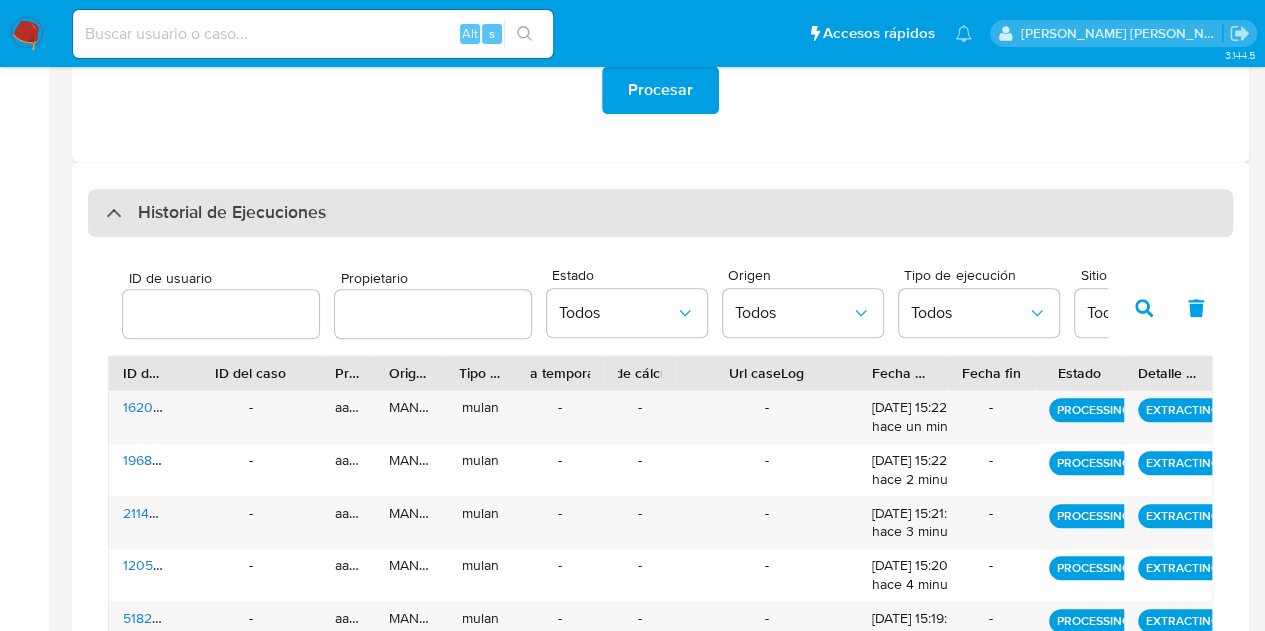 click on "Historial de Ejecuciones" at bounding box center [660, 213] 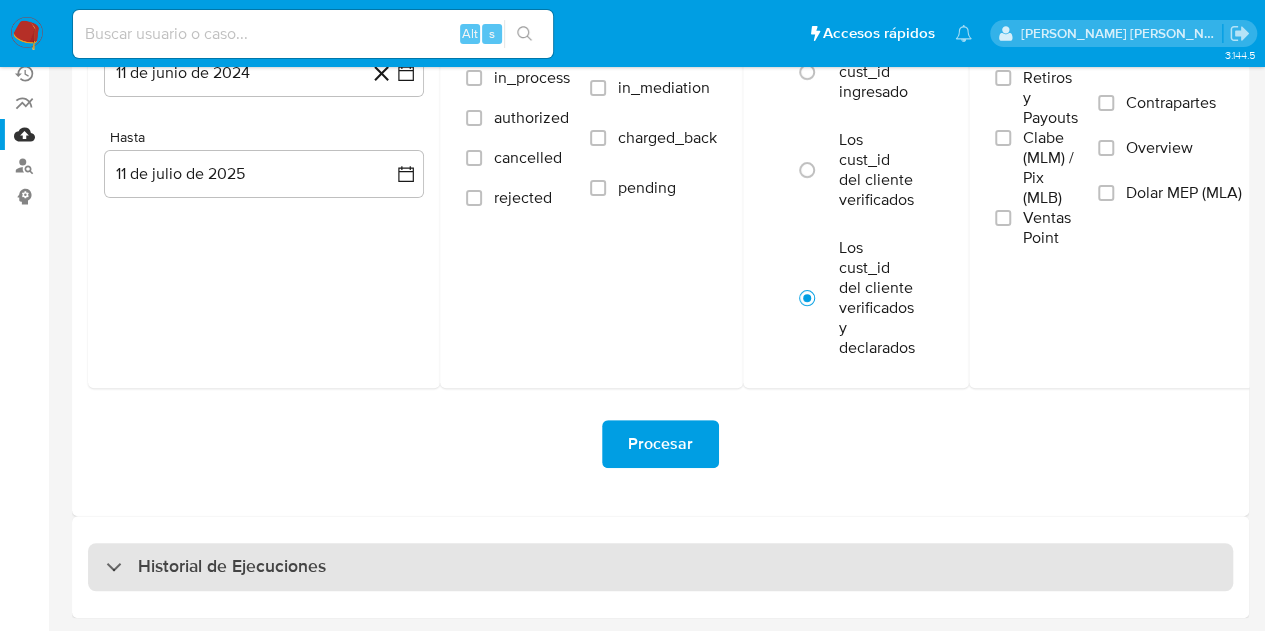 scroll, scrollTop: 245, scrollLeft: 0, axis: vertical 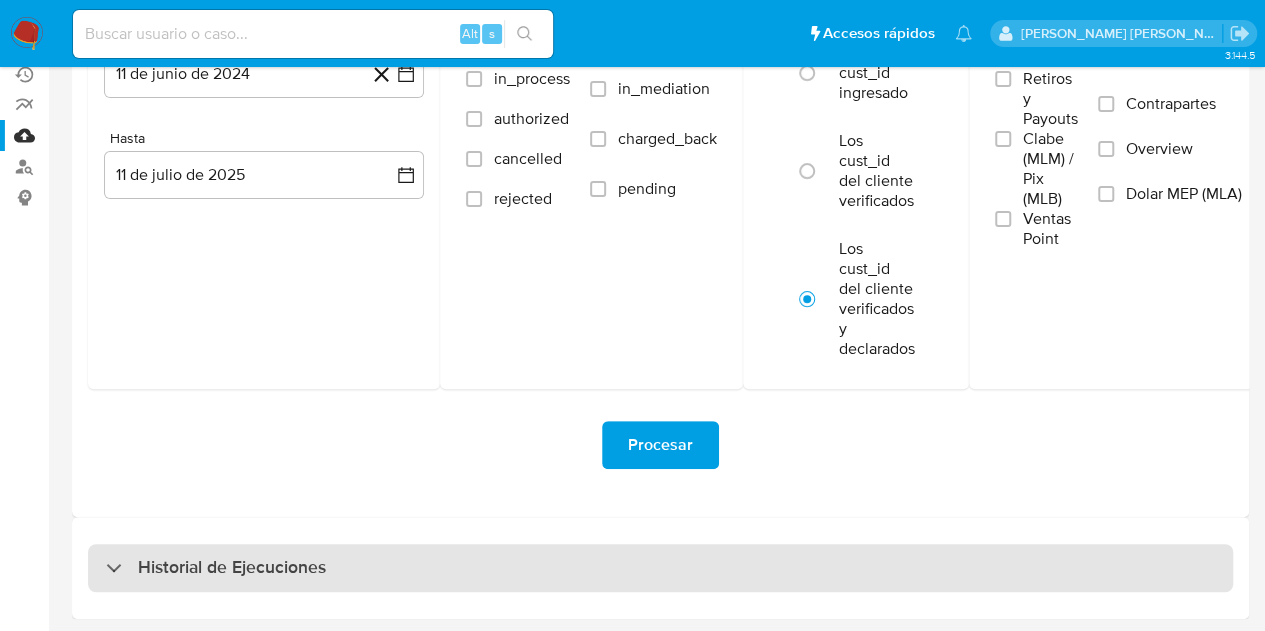 click on "Historial de Ejecuciones" at bounding box center [232, 568] 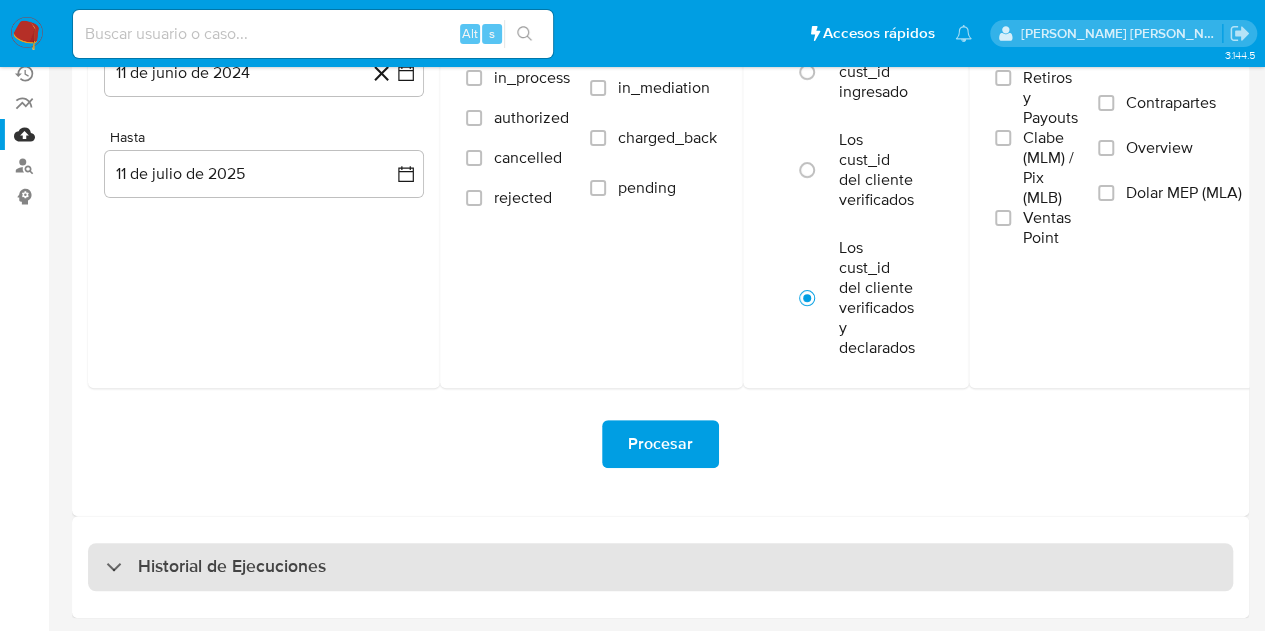 select on "10" 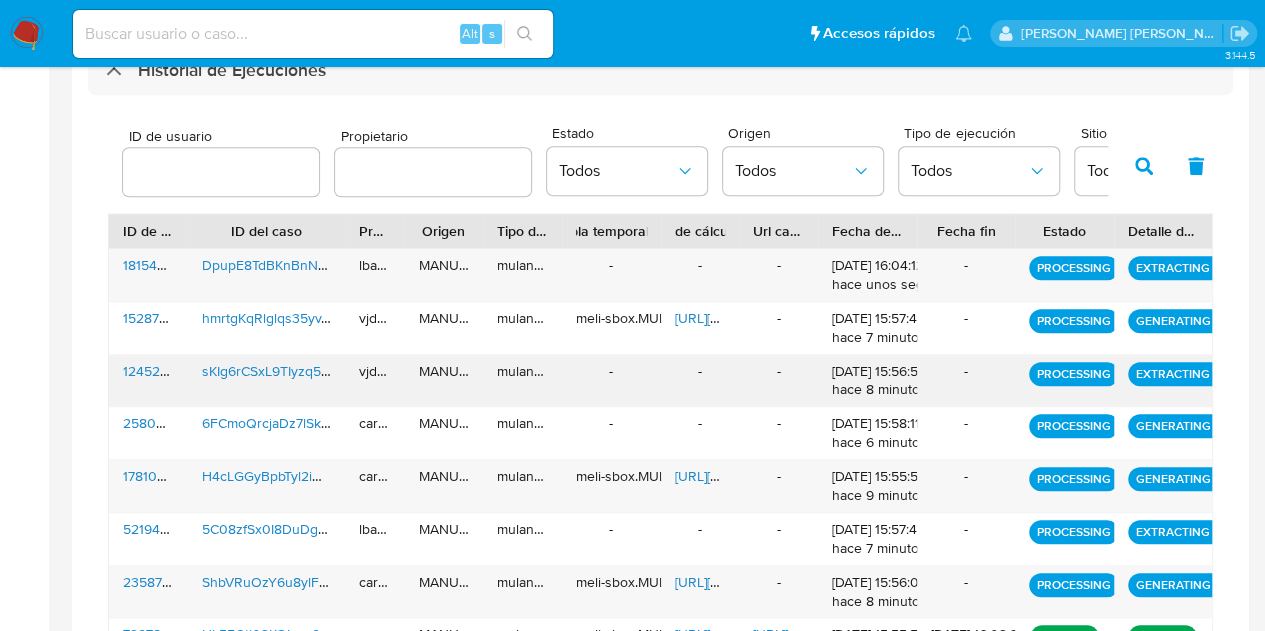 scroll, scrollTop: 800, scrollLeft: 0, axis: vertical 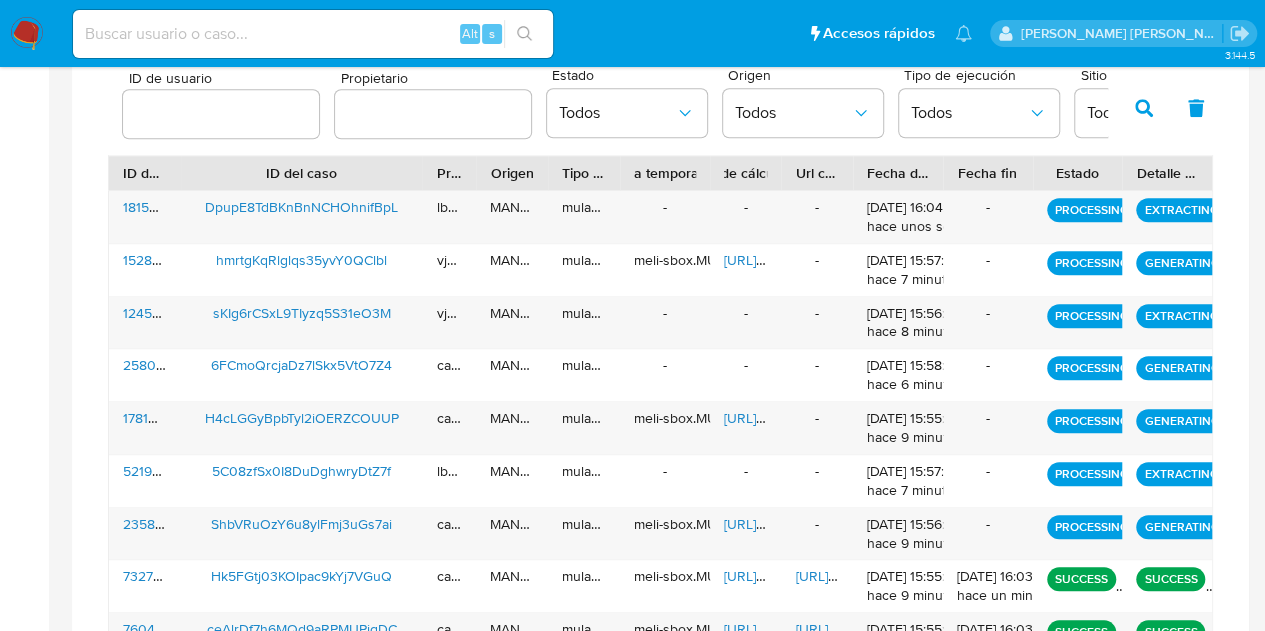 drag, startPoint x: 332, startPoint y: 179, endPoint x: 420, endPoint y: 185, distance: 88.20431 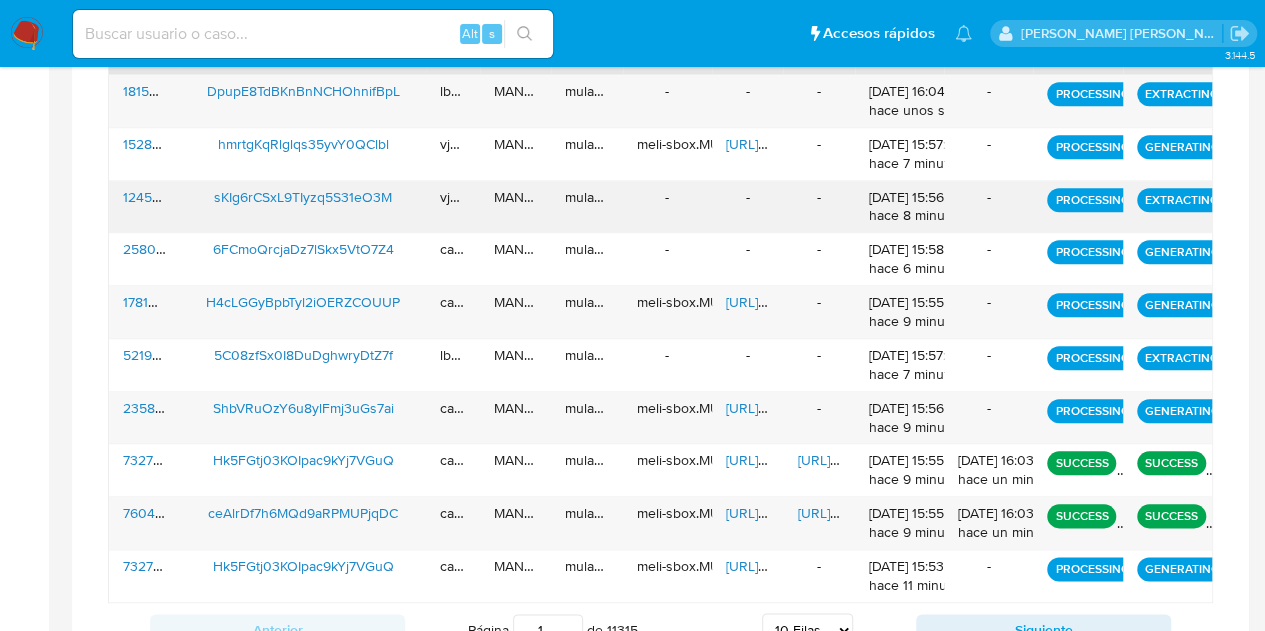 scroll, scrollTop: 796, scrollLeft: 0, axis: vertical 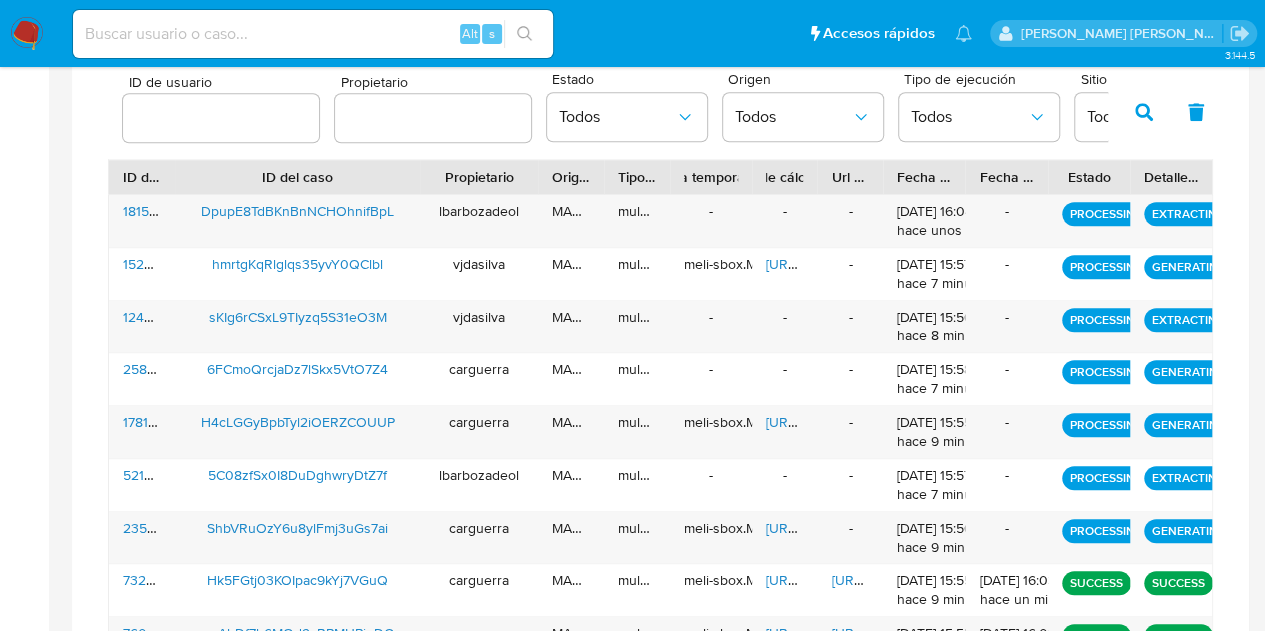 drag, startPoint x: 470, startPoint y: 177, endPoint x: 534, endPoint y: 180, distance: 64.070274 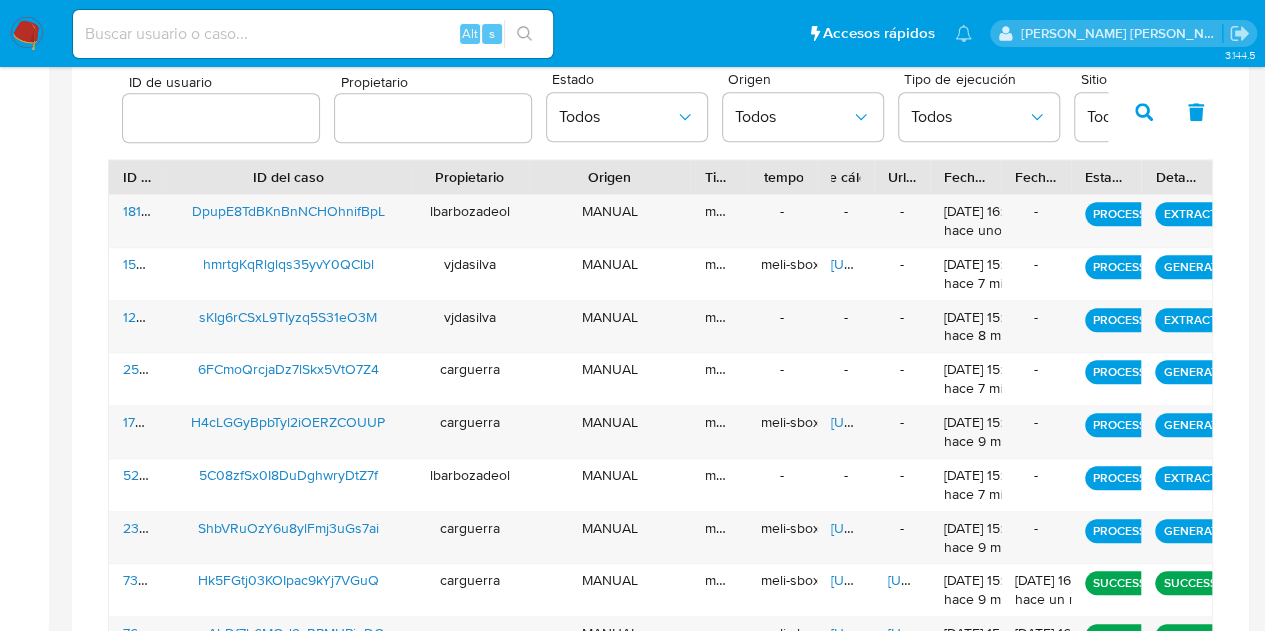 drag, startPoint x: 594, startPoint y: 178, endPoint x: 680, endPoint y: 182, distance: 86.09297 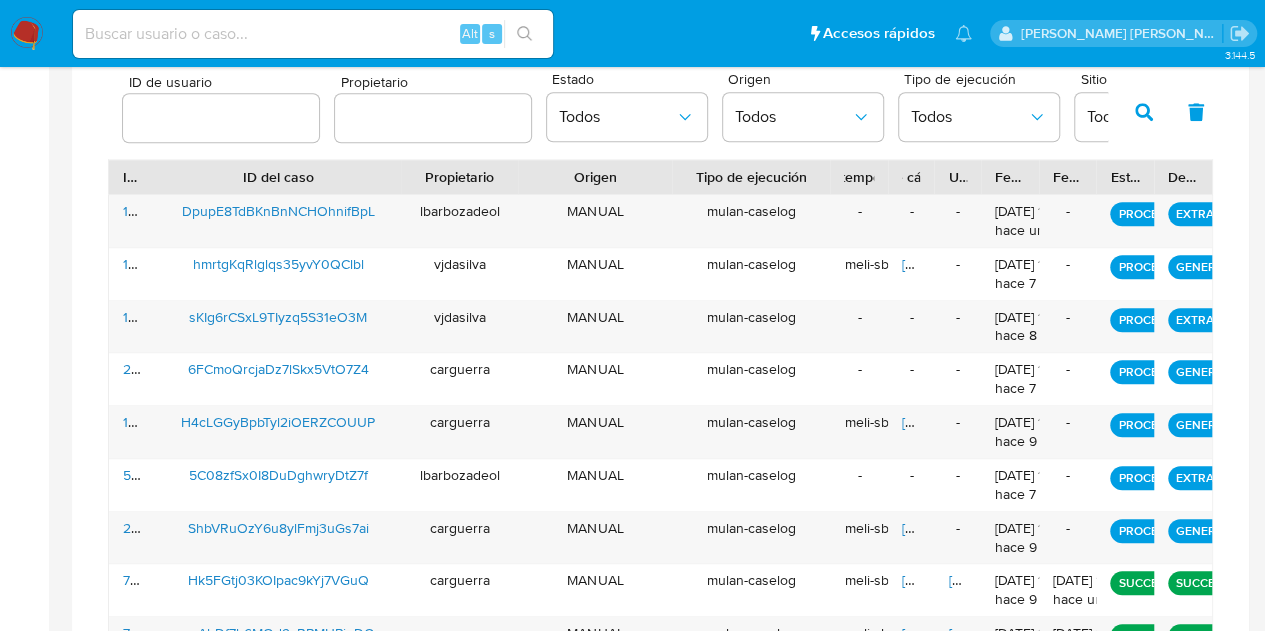 drag, startPoint x: 727, startPoint y: 178, endPoint x: 835, endPoint y: 182, distance: 108.07405 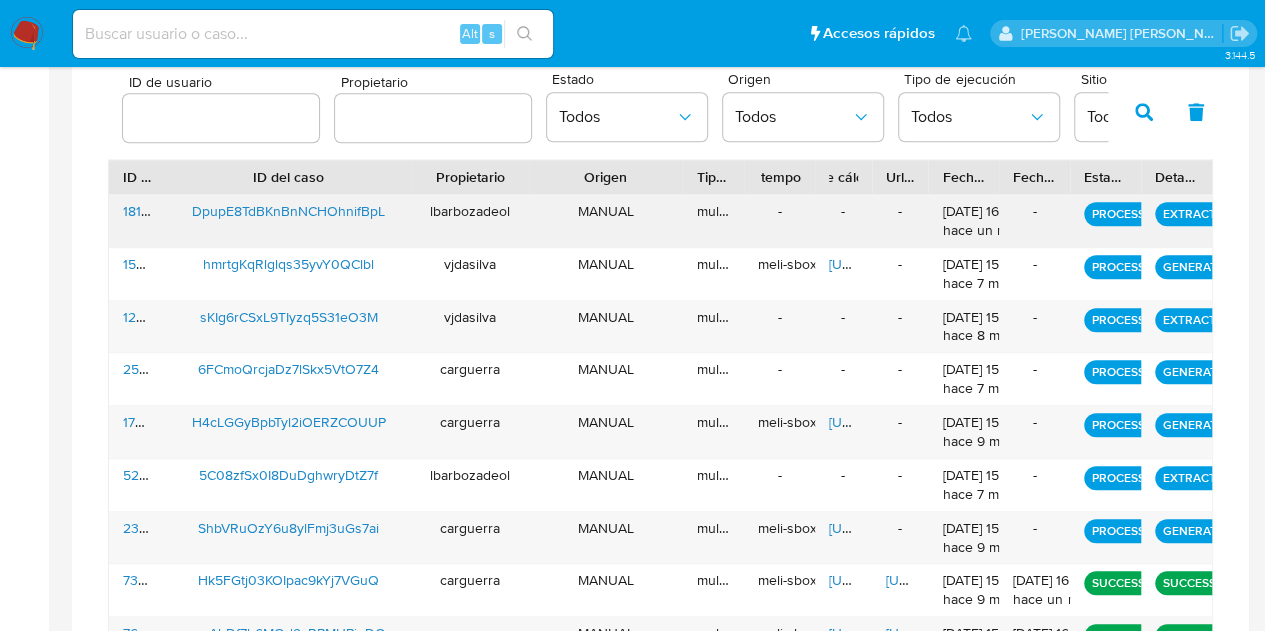 drag, startPoint x: 824, startPoint y: 179, endPoint x: 637, endPoint y: 197, distance: 187.86432 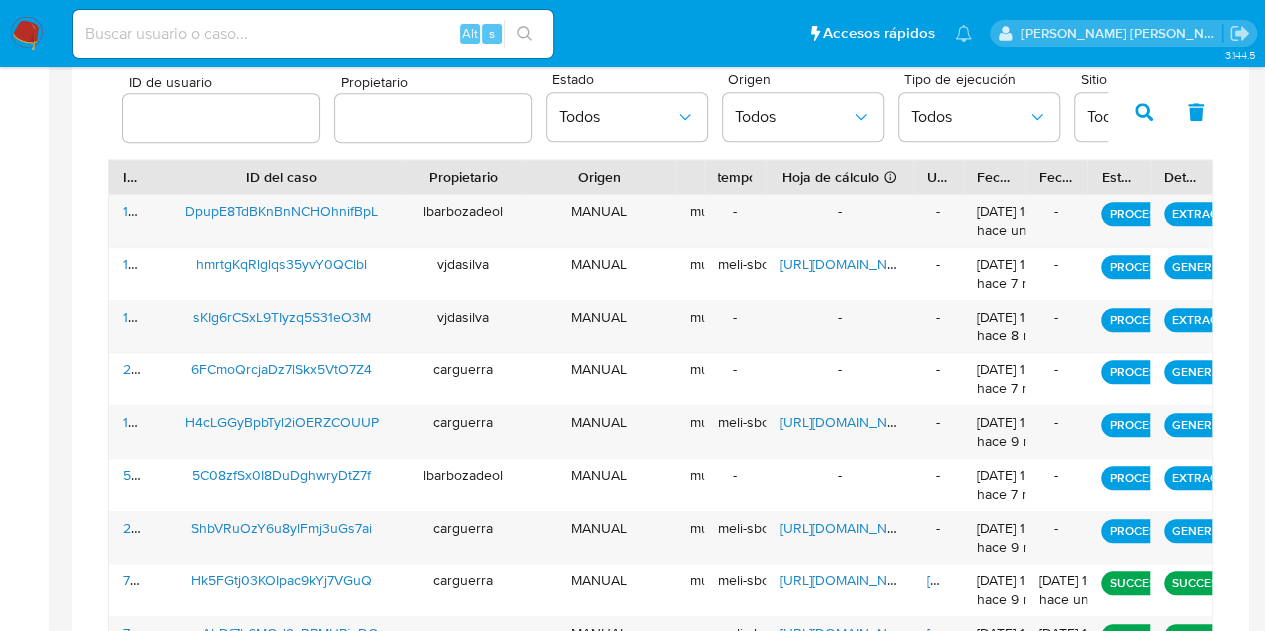 drag, startPoint x: 842, startPoint y: 178, endPoint x: 929, endPoint y: 181, distance: 87.05171 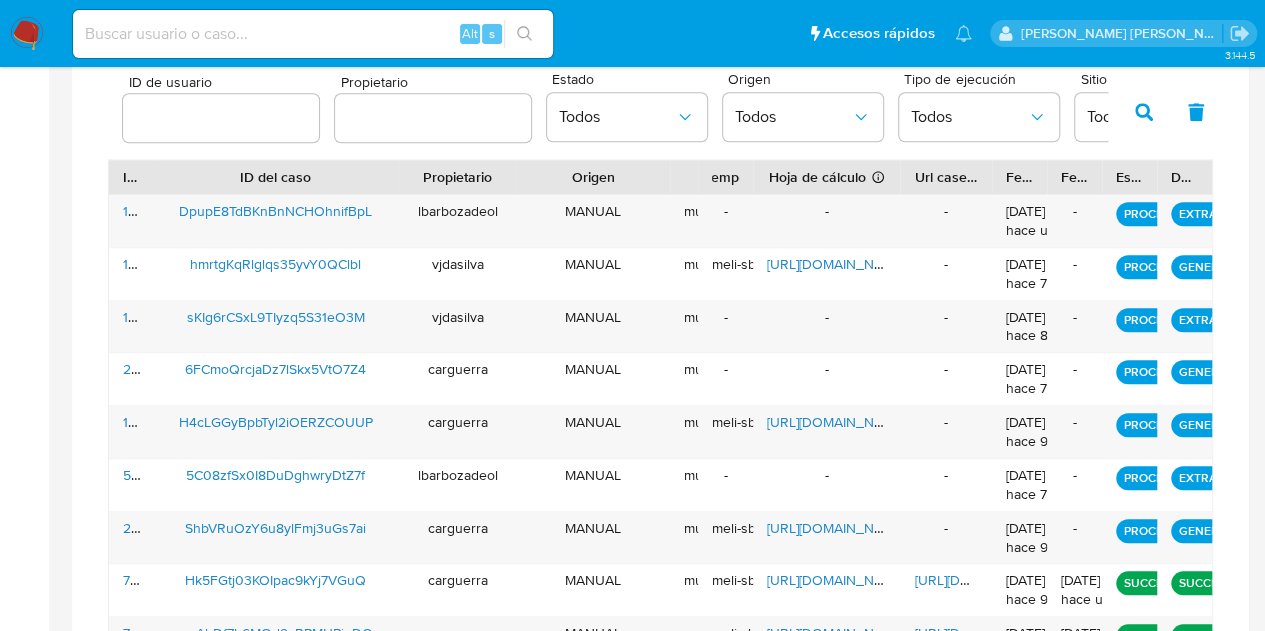drag, startPoint x: 952, startPoint y: 177, endPoint x: 1038, endPoint y: 185, distance: 86.37129 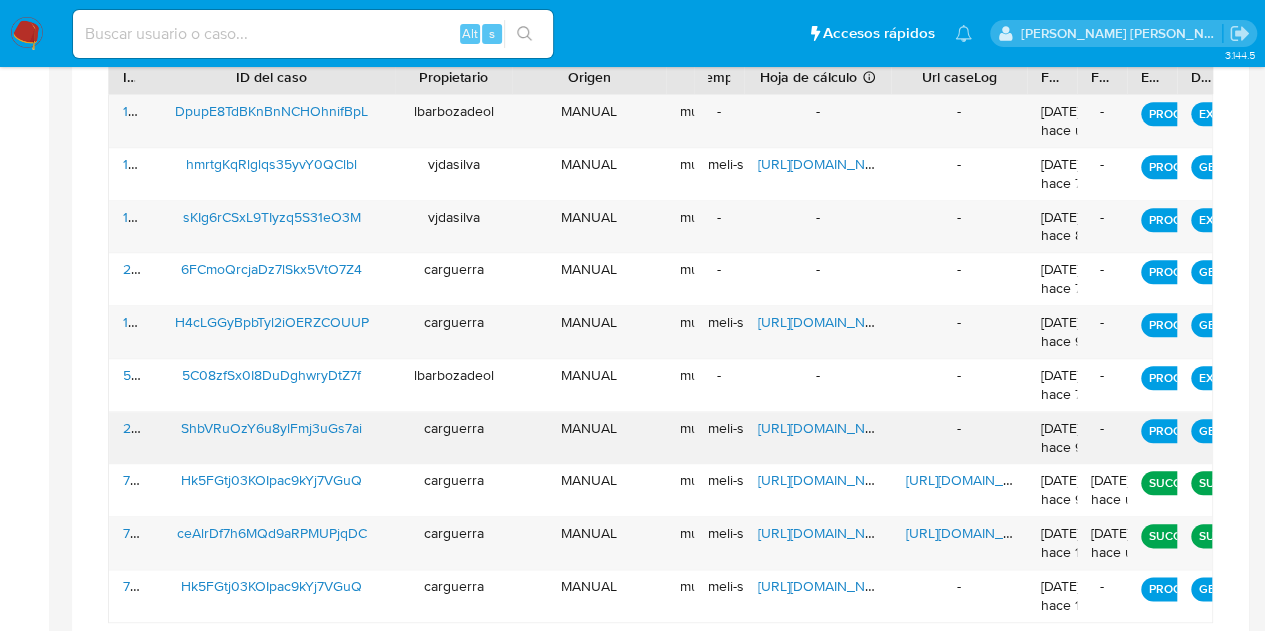 scroll, scrollTop: 996, scrollLeft: 0, axis: vertical 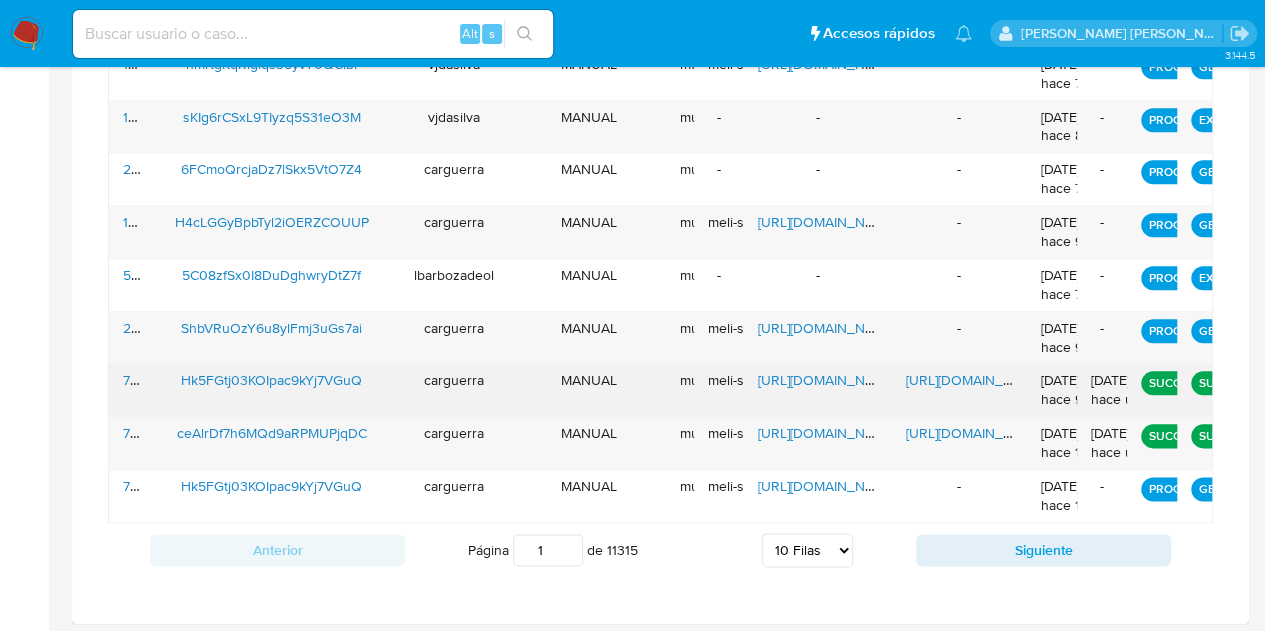click on "[URL][DOMAIN_NAME]" at bounding box center (974, 380) 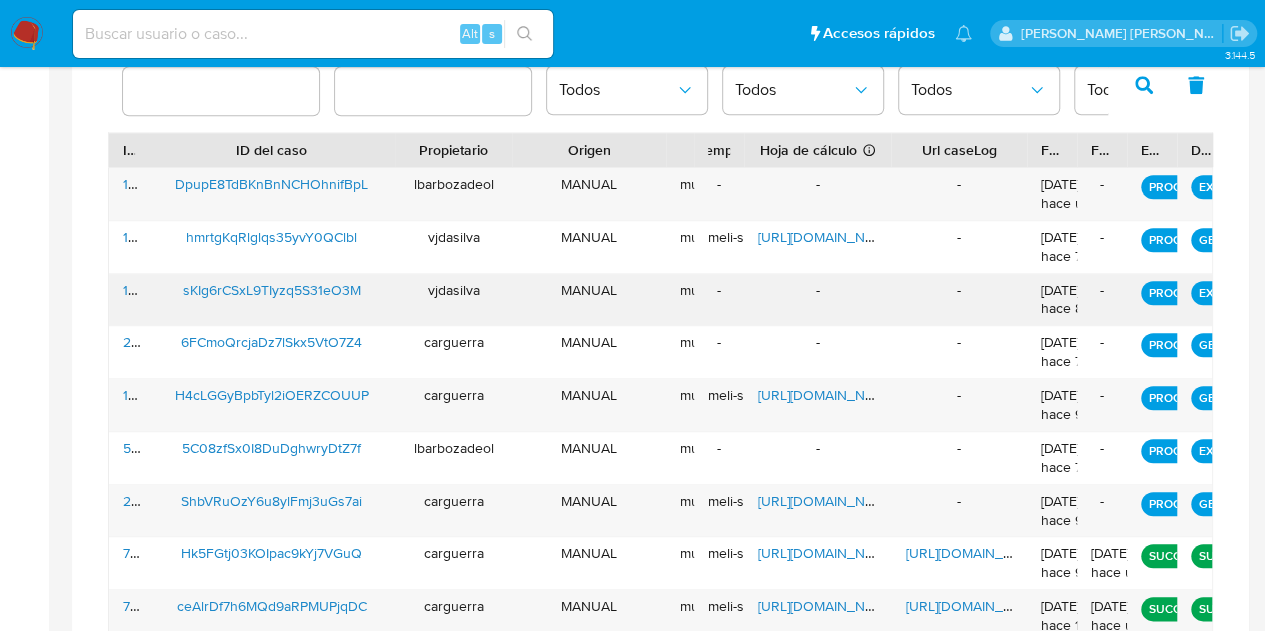 scroll, scrollTop: 796, scrollLeft: 0, axis: vertical 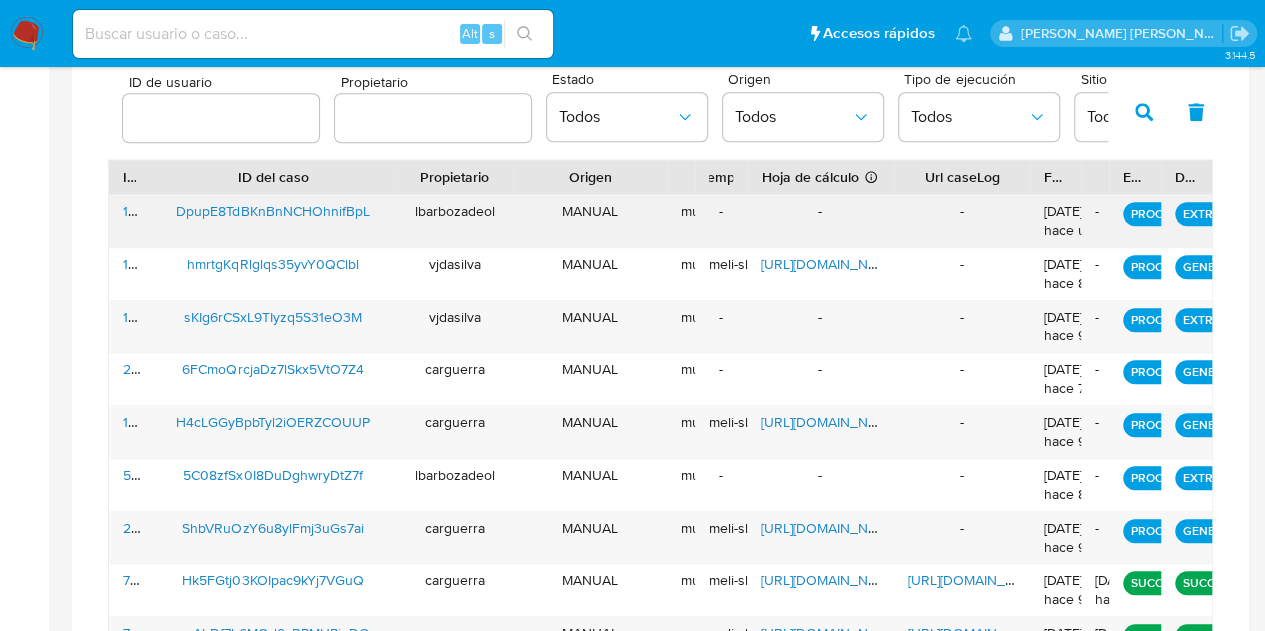 drag, startPoint x: 1135, startPoint y: 184, endPoint x: 1043, endPoint y: 197, distance: 92.91394 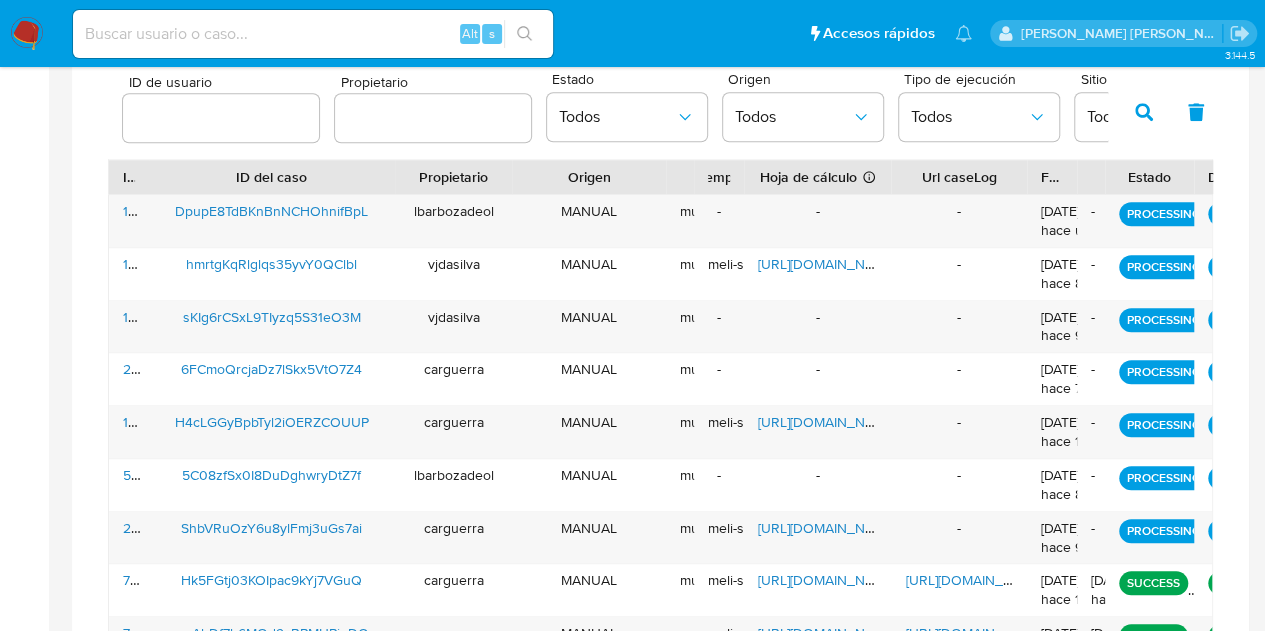 drag, startPoint x: 1148, startPoint y: 174, endPoint x: 1185, endPoint y: 172, distance: 37.054016 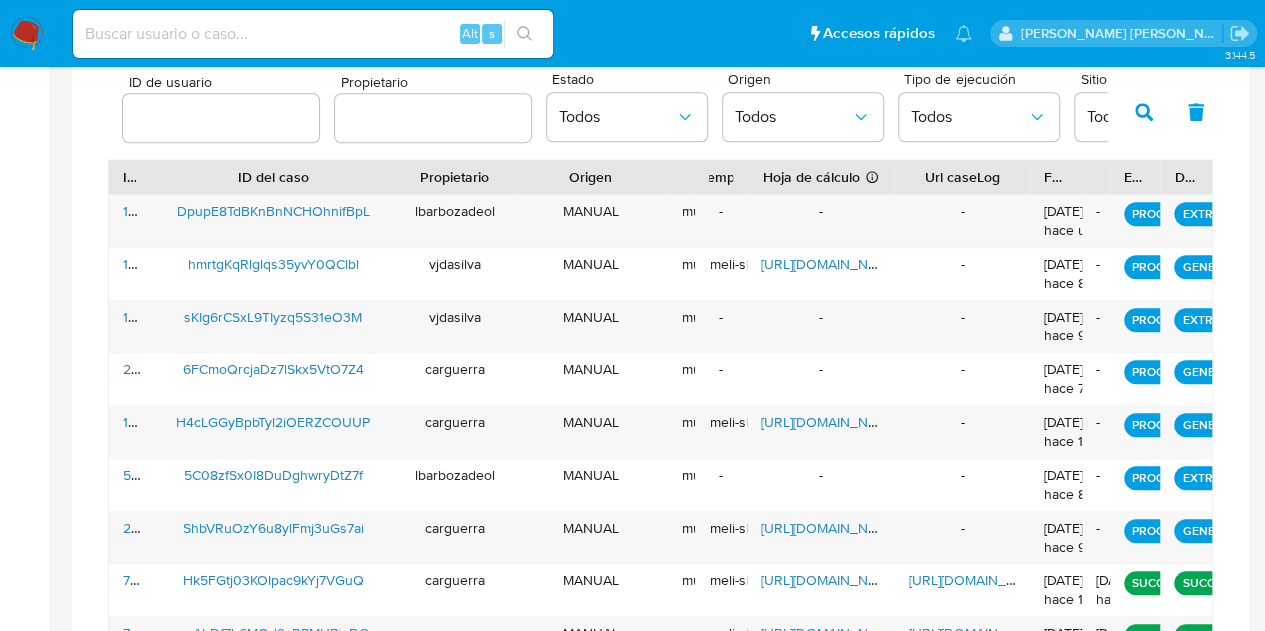 drag, startPoint x: 1196, startPoint y: 168, endPoint x: 1158, endPoint y: 177, distance: 39.051247 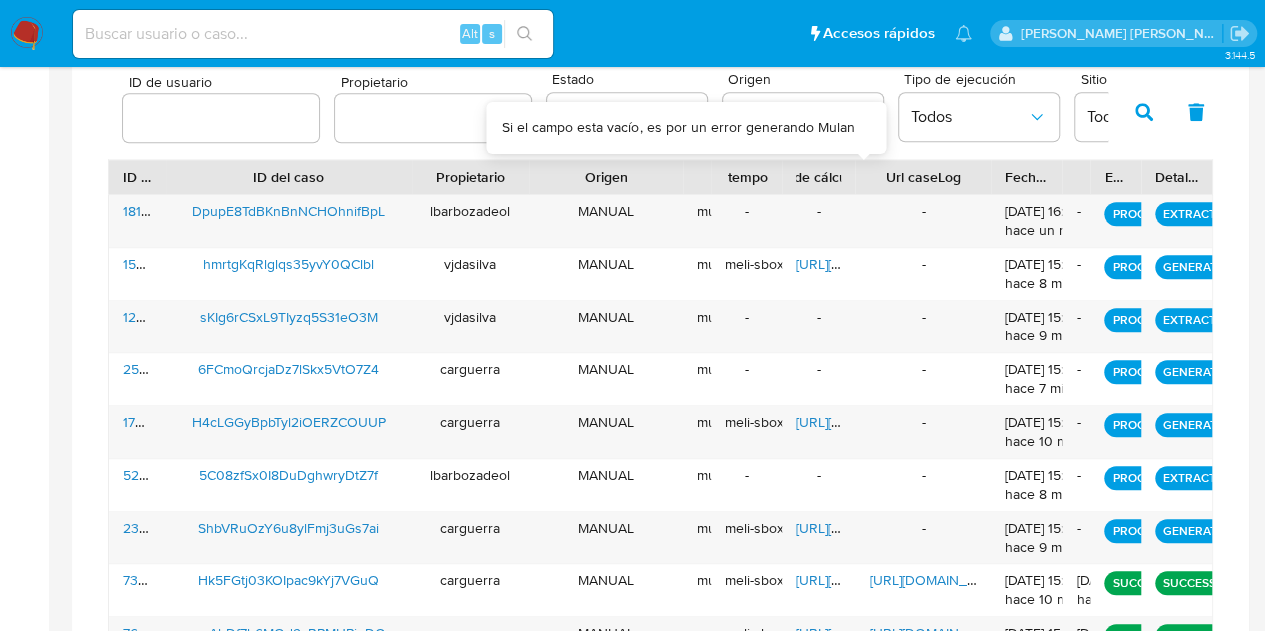 drag, startPoint x: 879, startPoint y: 177, endPoint x: 759, endPoint y: 193, distance: 121.061966 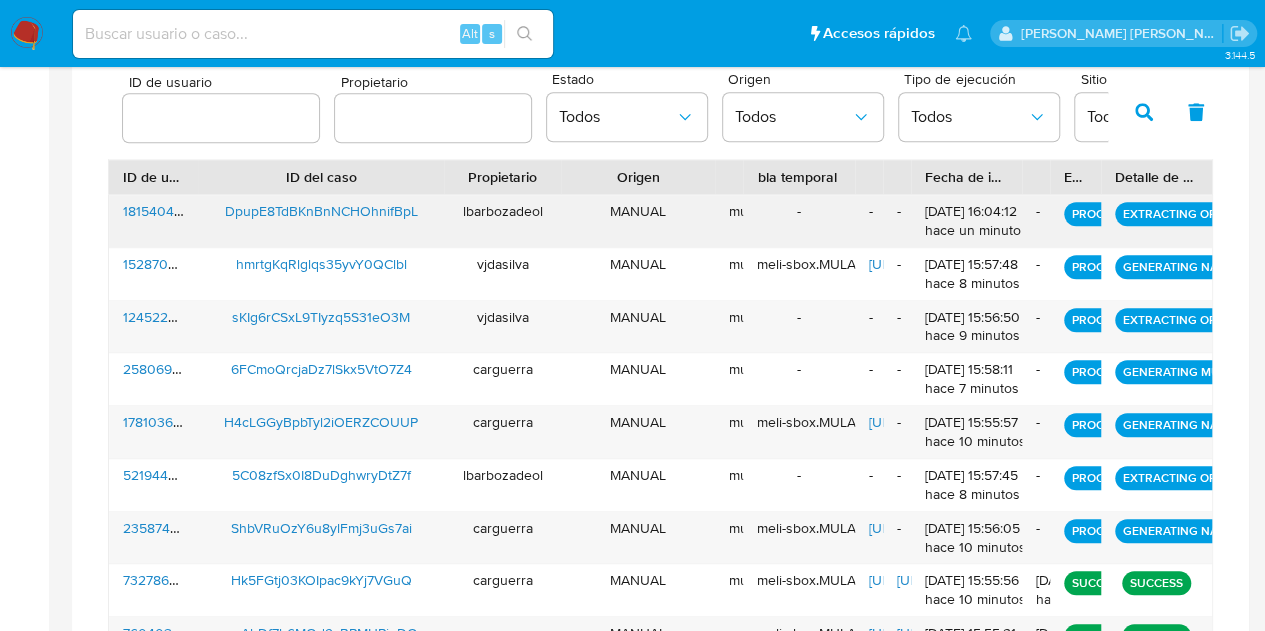 drag, startPoint x: 954, startPoint y: 175, endPoint x: 814, endPoint y: 197, distance: 141.71803 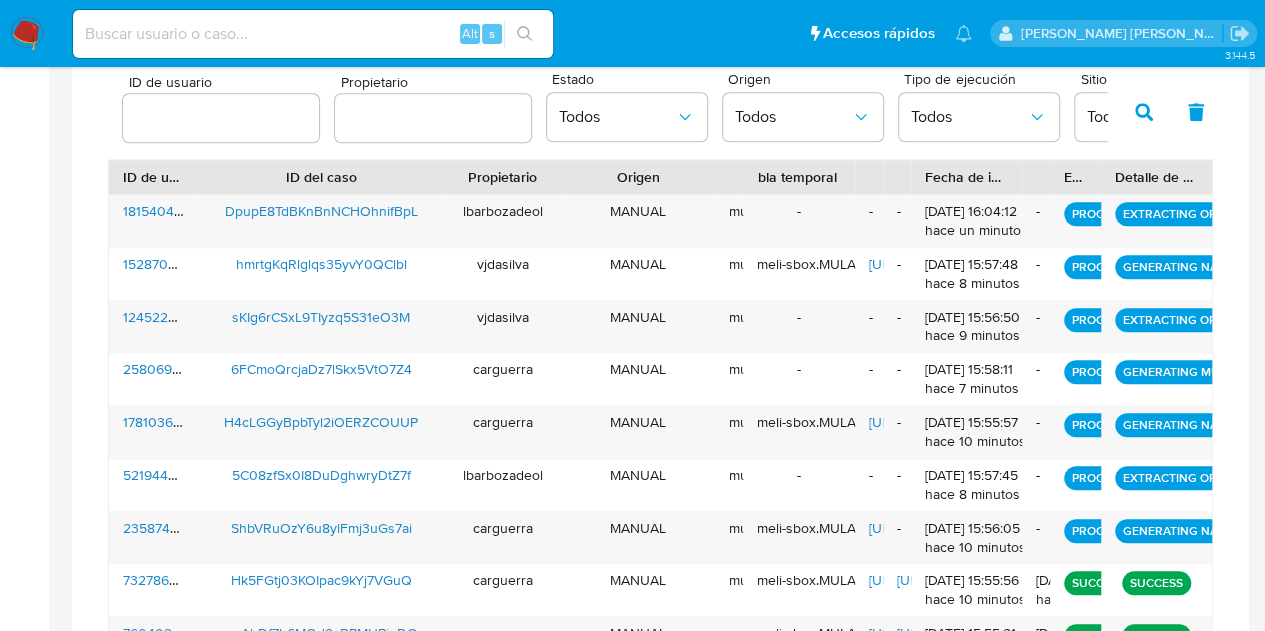 drag, startPoint x: 1060, startPoint y: 174, endPoint x: 961, endPoint y: 189, distance: 100.12991 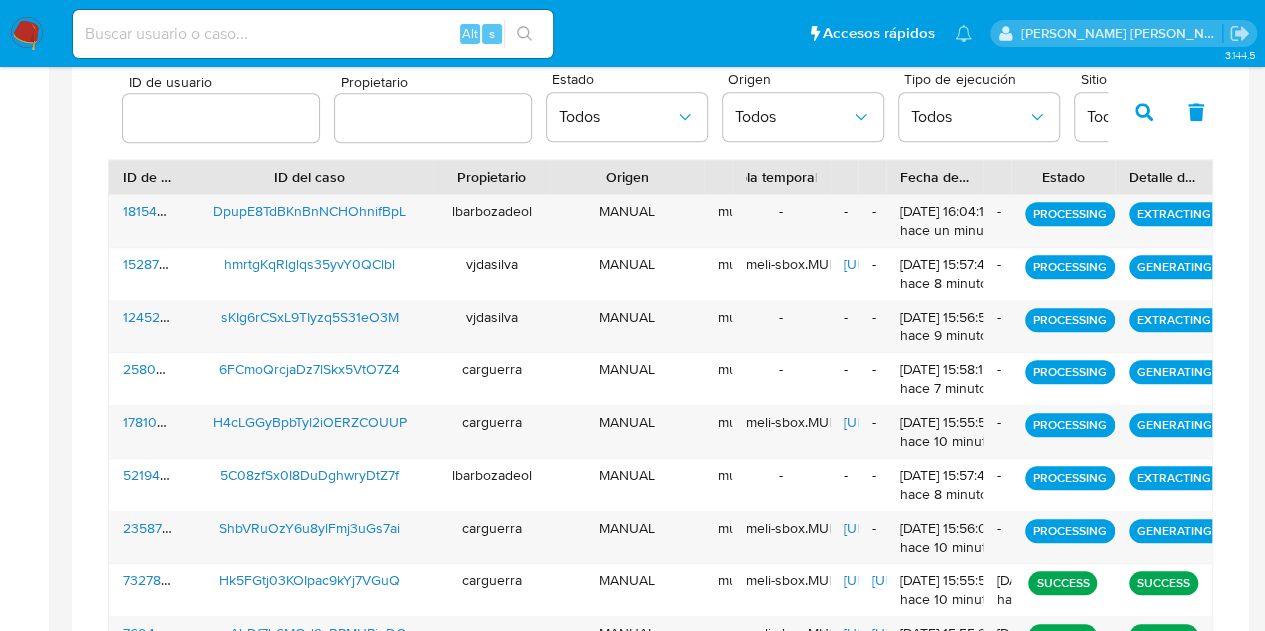 drag, startPoint x: 1095, startPoint y: 169, endPoint x: 1148, endPoint y: 173, distance: 53.15073 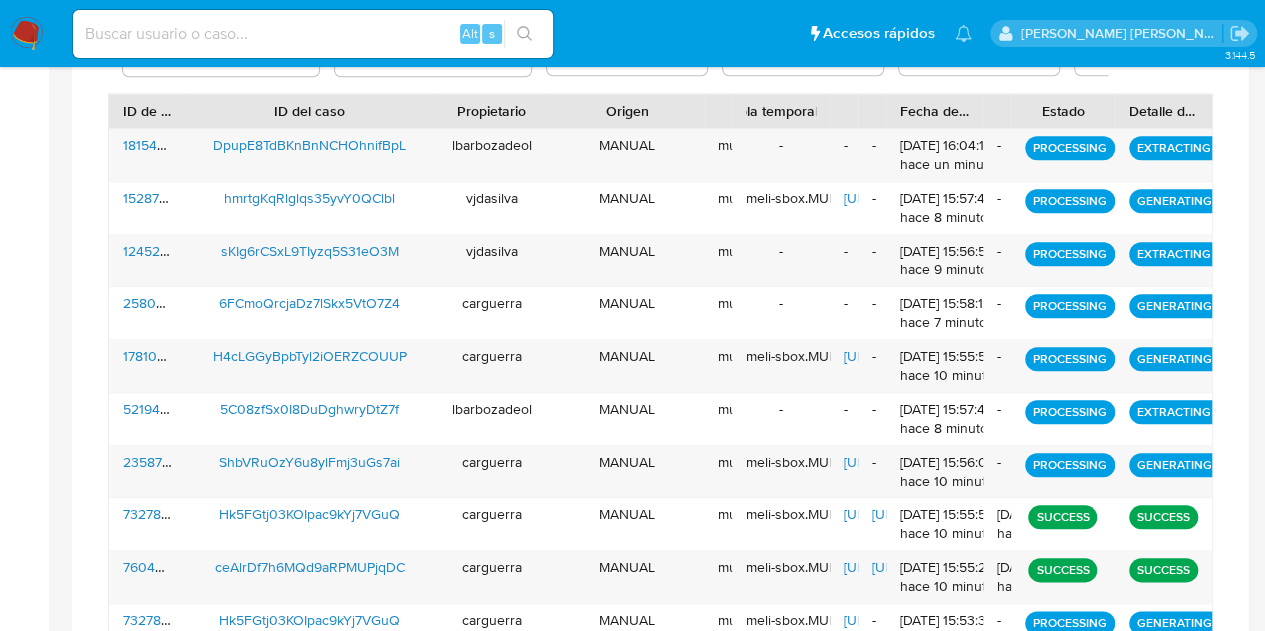 scroll, scrollTop: 996, scrollLeft: 0, axis: vertical 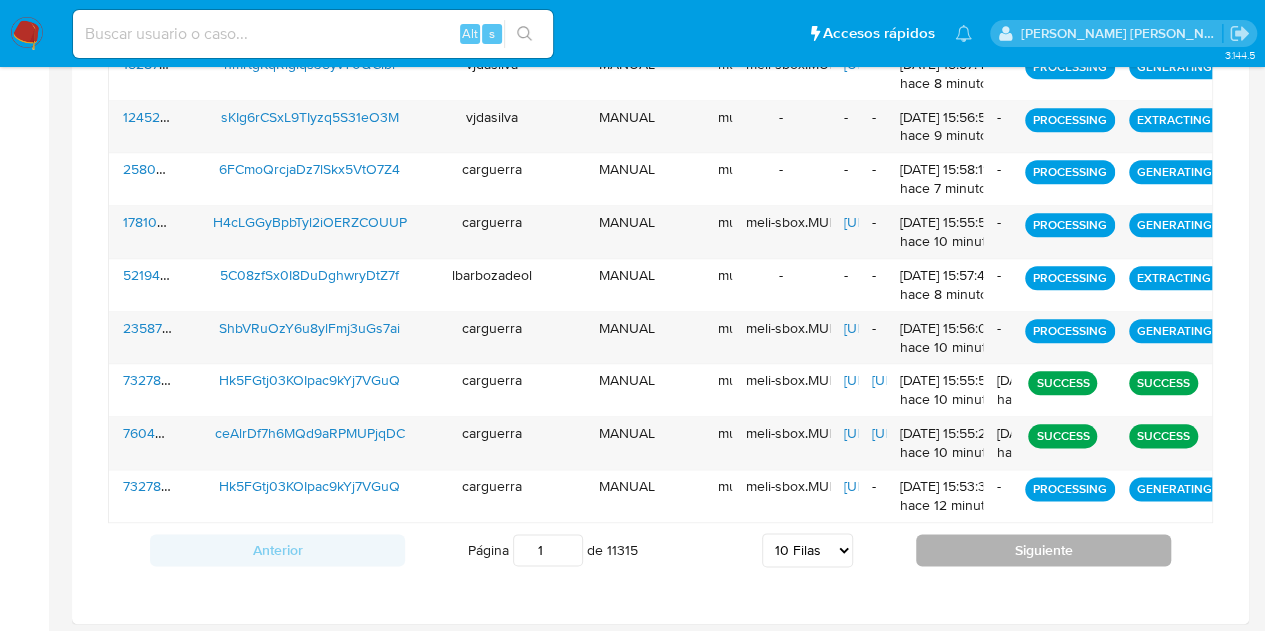 click on "Siguiente" at bounding box center (1043, 550) 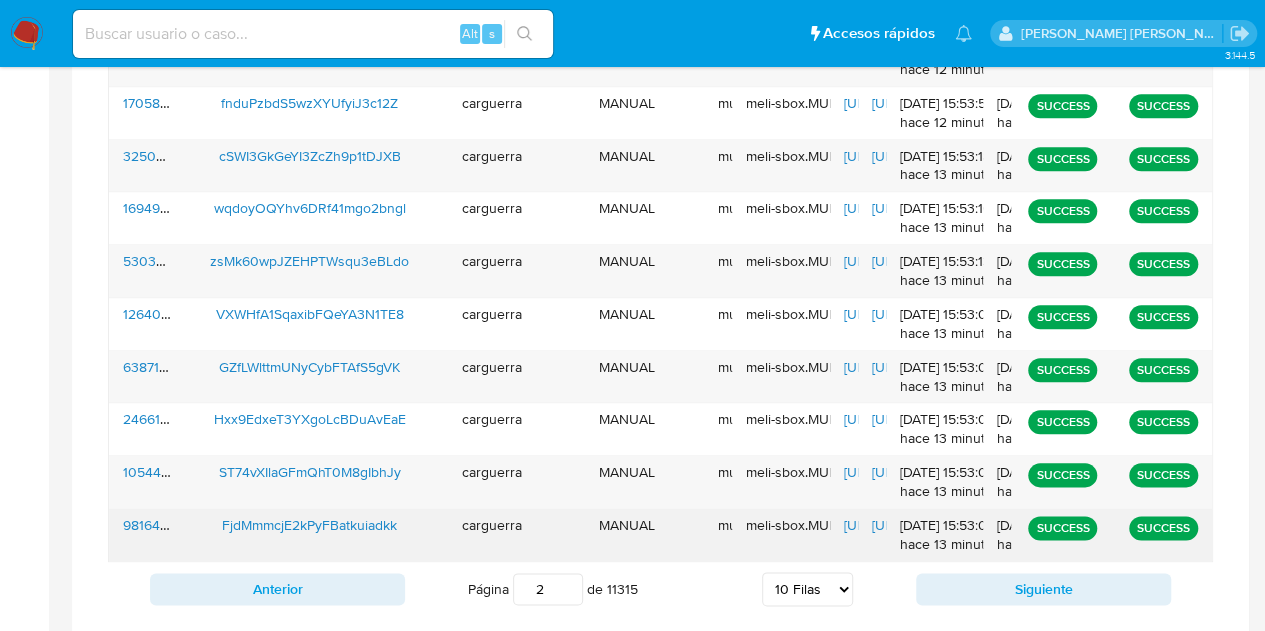 scroll, scrollTop: 996, scrollLeft: 0, axis: vertical 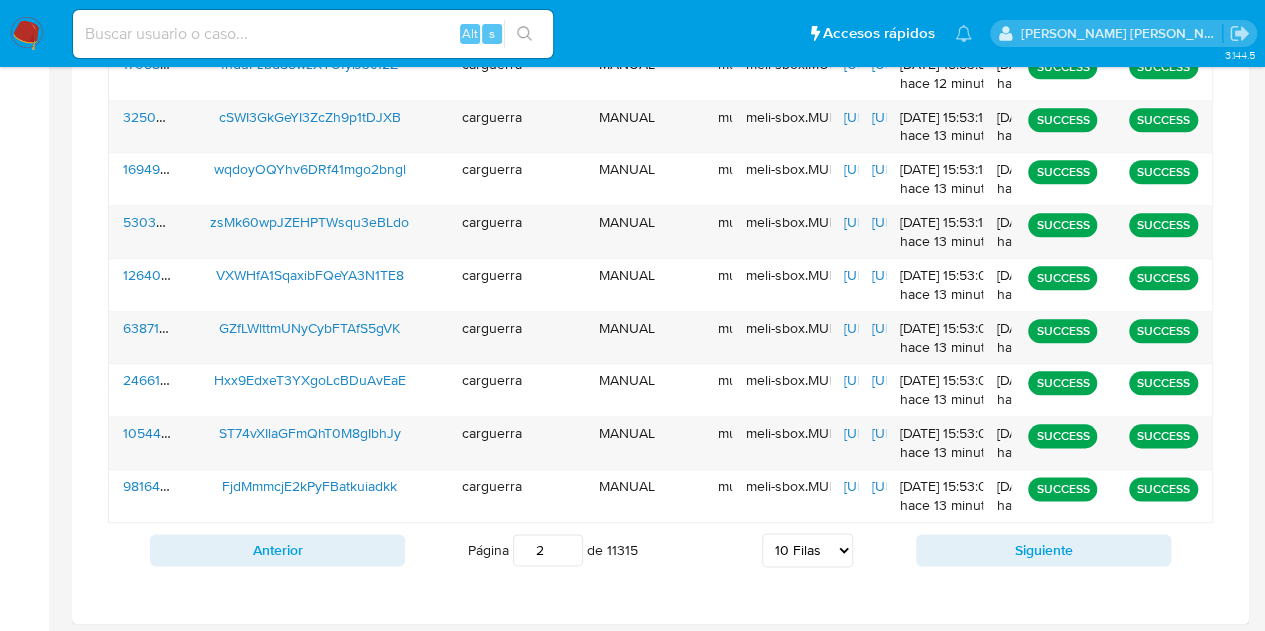 click on "Historial de Ejecuciones ID de usuario Propietario Estado Todos Origen Todos Tipo de ejecución Todos Sitio Todos Equipo Todos ID de usuario ID del caso Propietario Origen Tipo de ejecución Tabla temporal Duración de tablas   Finalizado Exitoso :  1 día Con error :  7 [PERSON_NAME] Hoja de cálculo   Si el campo esta vacío, es por un error generando Mulan Url caseLog Fecha de inicio Fecha fin Estado Detalle de estado 2423977307 p5lToTBo1GYbtPyI78HumIzq carguerra MANUAL mulan-caselog meli-sbox.MULANIT.mulan_result_carguerra_20250711T145324_95a1_2423977307 [URL][DOMAIN_NAME] - [DATE] 15:53:25 hace 12 minutos - PROCESSING GENERATING NARRATIVE 170587885 fnduPzbdS5wzXYUfyiJ3c12Z carguerra MANUAL mulan-caselog meli-sbox.MULANIT.mulan_result_carguerra_20250711T145357_2b7a_170587885 [URL][DOMAIN_NAME] [DATE] 15:53:57 hace 12 minutos [DATE] 16:02:32 hace 3 minutos SUCCESS" at bounding box center [660, 195] 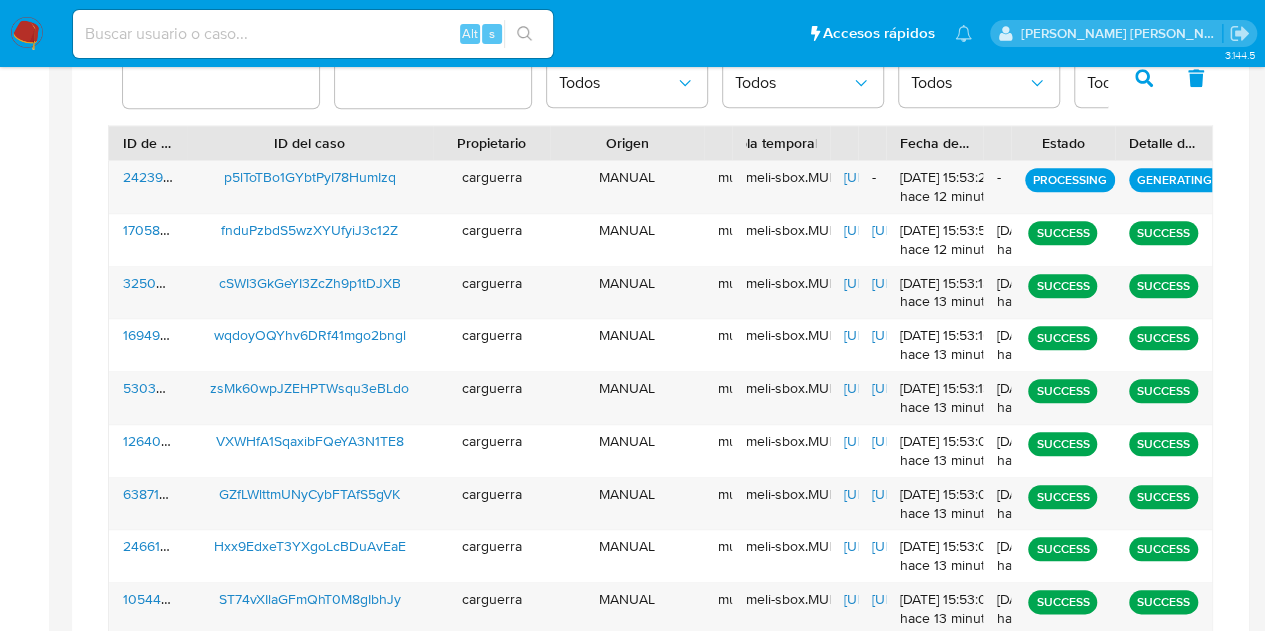 scroll, scrollTop: 800, scrollLeft: 0, axis: vertical 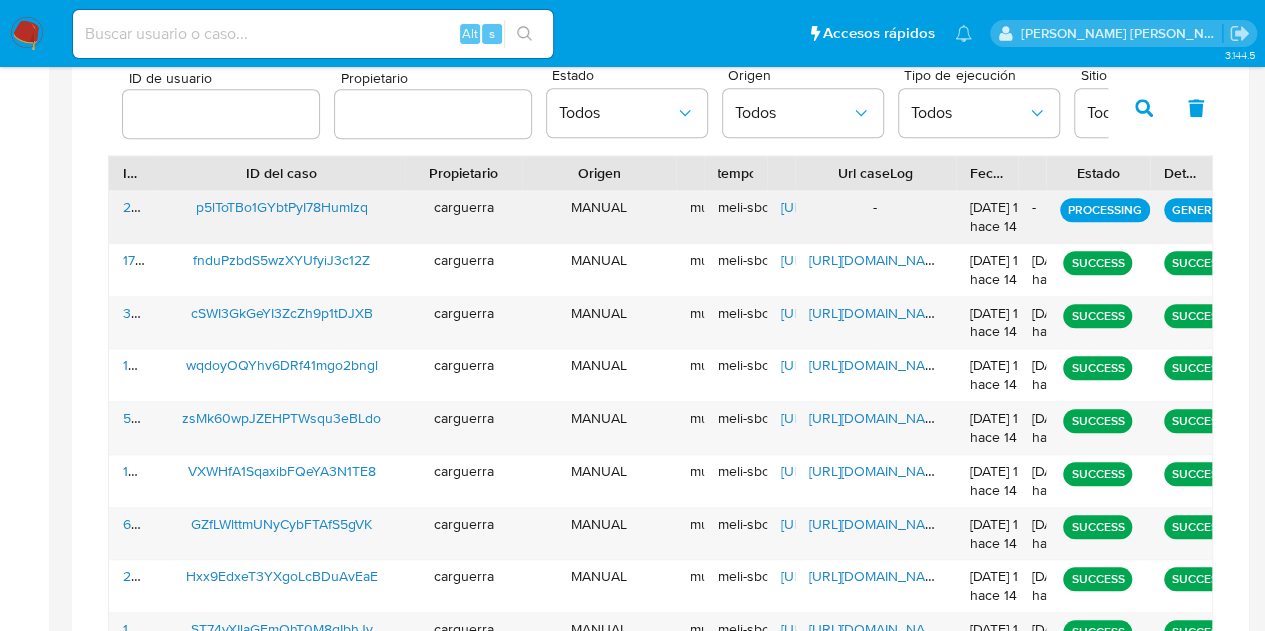 drag, startPoint x: 883, startPoint y: 177, endPoint x: 1014, endPoint y: 191, distance: 131.74597 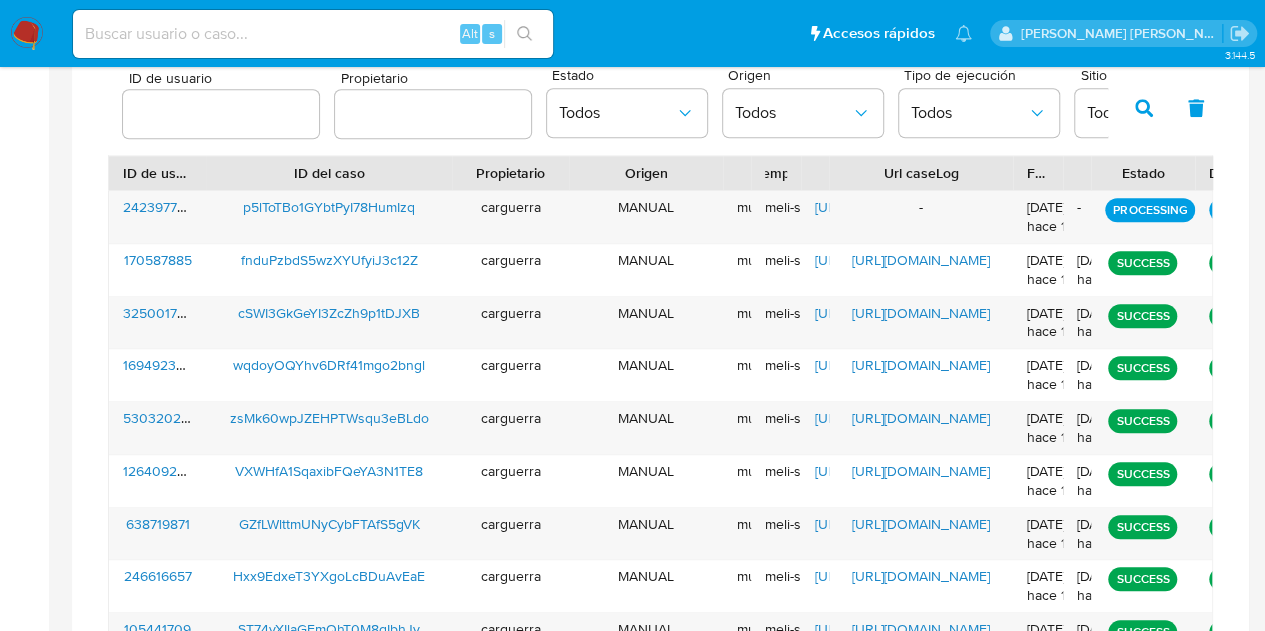 drag, startPoint x: 156, startPoint y: 174, endPoint x: 208, endPoint y: 175, distance: 52.009613 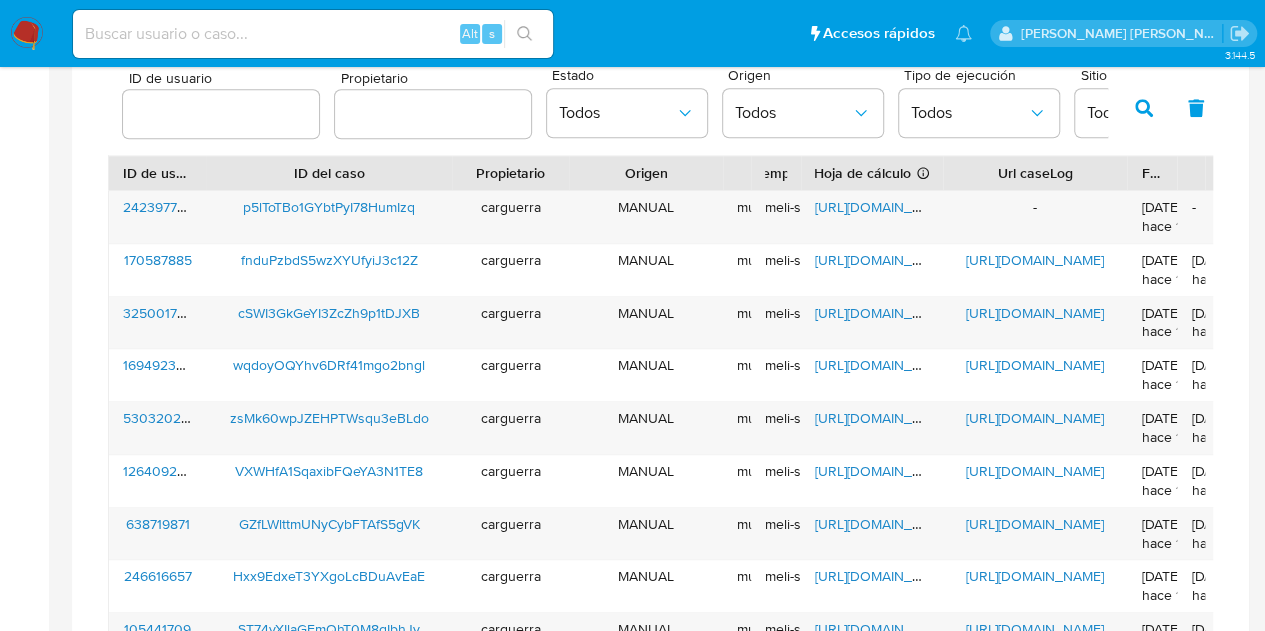 drag, startPoint x: 942, startPoint y: 177, endPoint x: 1000, endPoint y: 188, distance: 59.03389 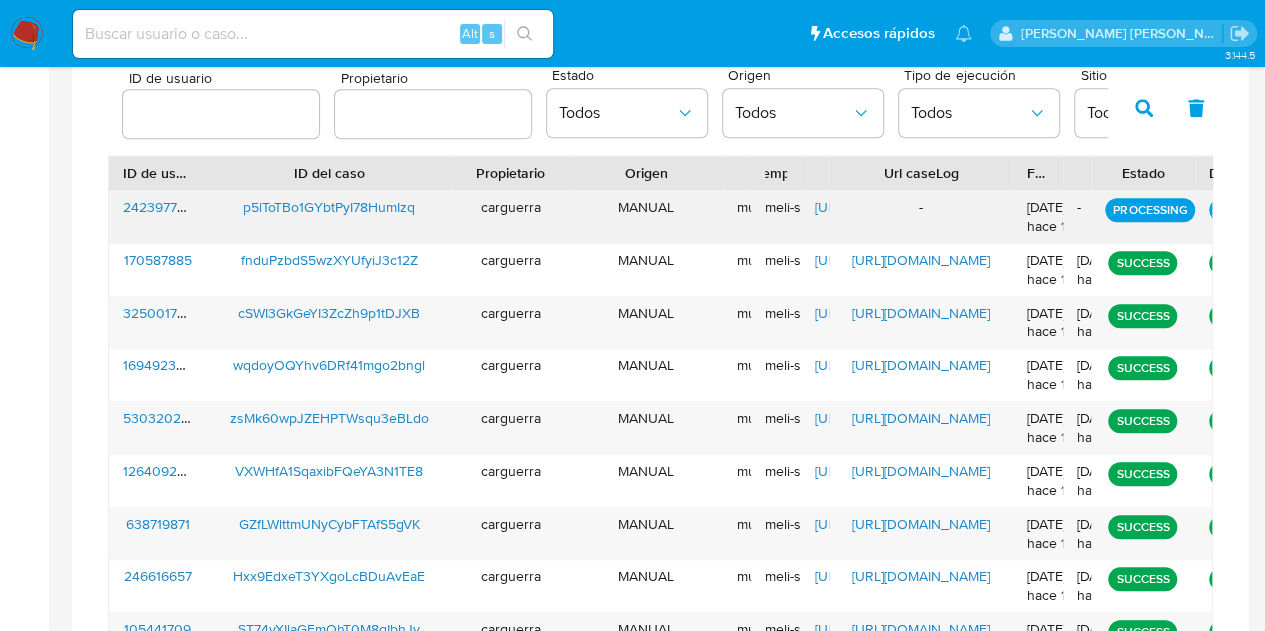 click on "ID de usuario ID del caso Propietario Origen Tipo de ejecución Tabla temporal Duración de tablas   Finalizado Exitoso :  1 día Con error :  7 [PERSON_NAME] Hoja de cálculo   Si el campo esta vacío, es por un error generando Mulan Url caseLog Fecha de inicio Fecha fin Estado Detalle de estado 2423977307 p5lToTBo1GYbtPyI78HumIzq carguerra MANUAL mulan-caselog meli-sbox.MULANIT.mulan_result_carguerra_20250711T145324_95a1_2423977307 [URL][DOMAIN_NAME] - [DATE] 15:53:25 hace 15 minutos - PROCESSING GENERATING NARRATIVE 170587885 fnduPzbdS5wzXYUfyiJ3c12Z carguerra MANUAL mulan-caselog meli-sbox.MULANIT.mulan_result_carguerra_20250711T145357_2b7a_170587885 [URL][DOMAIN_NAME] [URL][DOMAIN_NAME] [DATE] 15:53:57 hace 14 minutos [DATE] 16:02:32 hace 5 minutos SUCCESS SUCCESS 325001736 cSWI3GkGeYI3ZcZh9p1tDJXB" at bounding box center (660, 437) 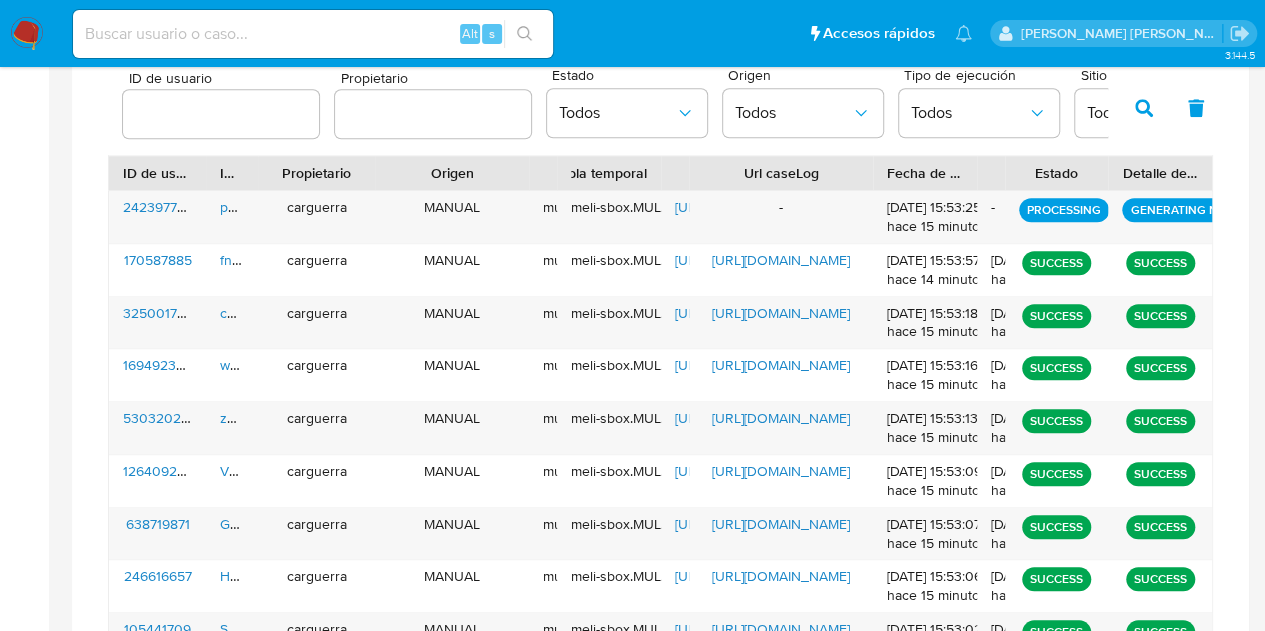 drag, startPoint x: 444, startPoint y: 175, endPoint x: 250, endPoint y: 179, distance: 194.04123 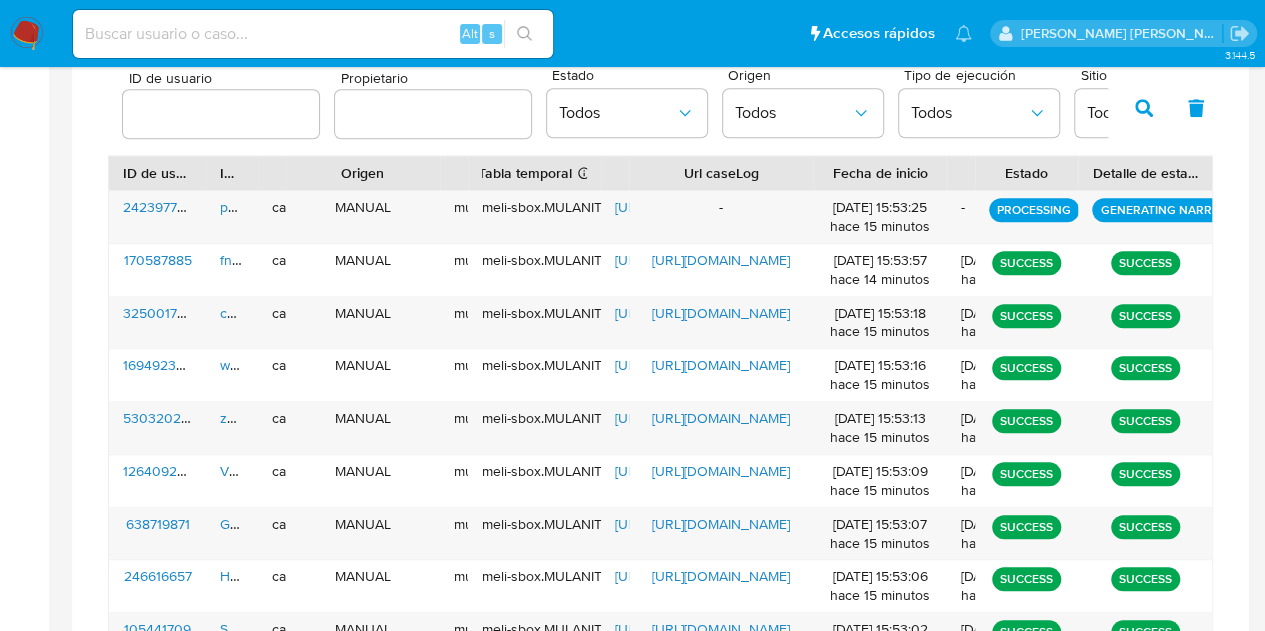 drag, startPoint x: 391, startPoint y: 172, endPoint x: 301, endPoint y: 176, distance: 90.088844 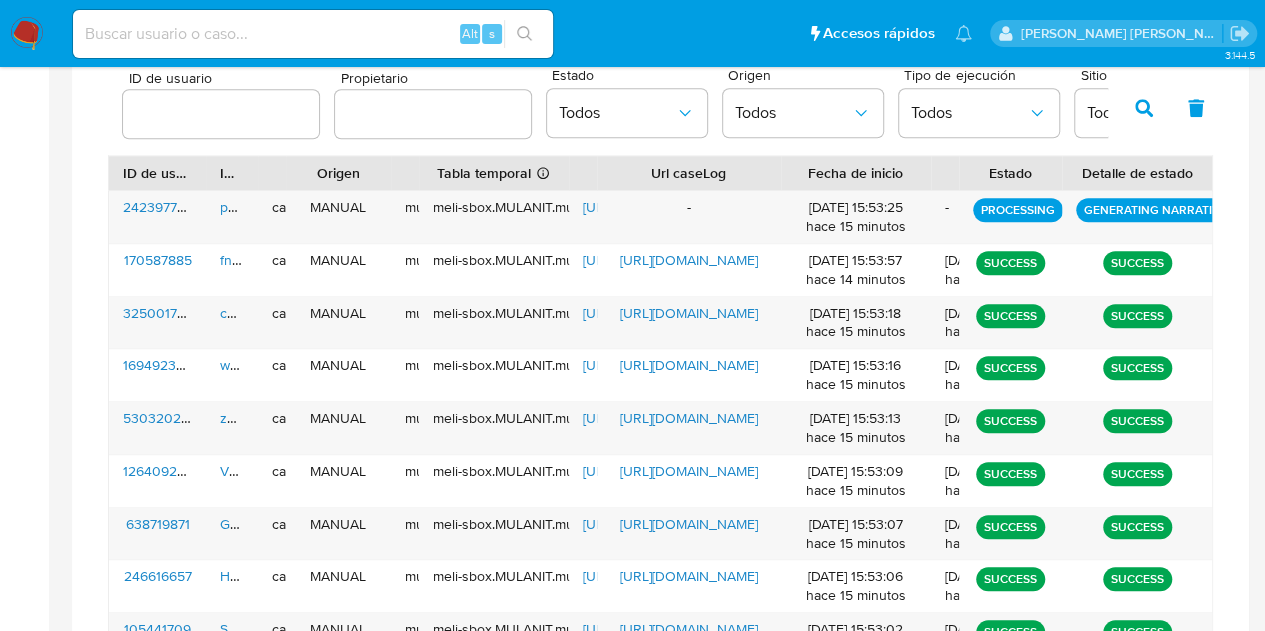 drag, startPoint x: 431, startPoint y: 171, endPoint x: 376, endPoint y: 172, distance: 55.00909 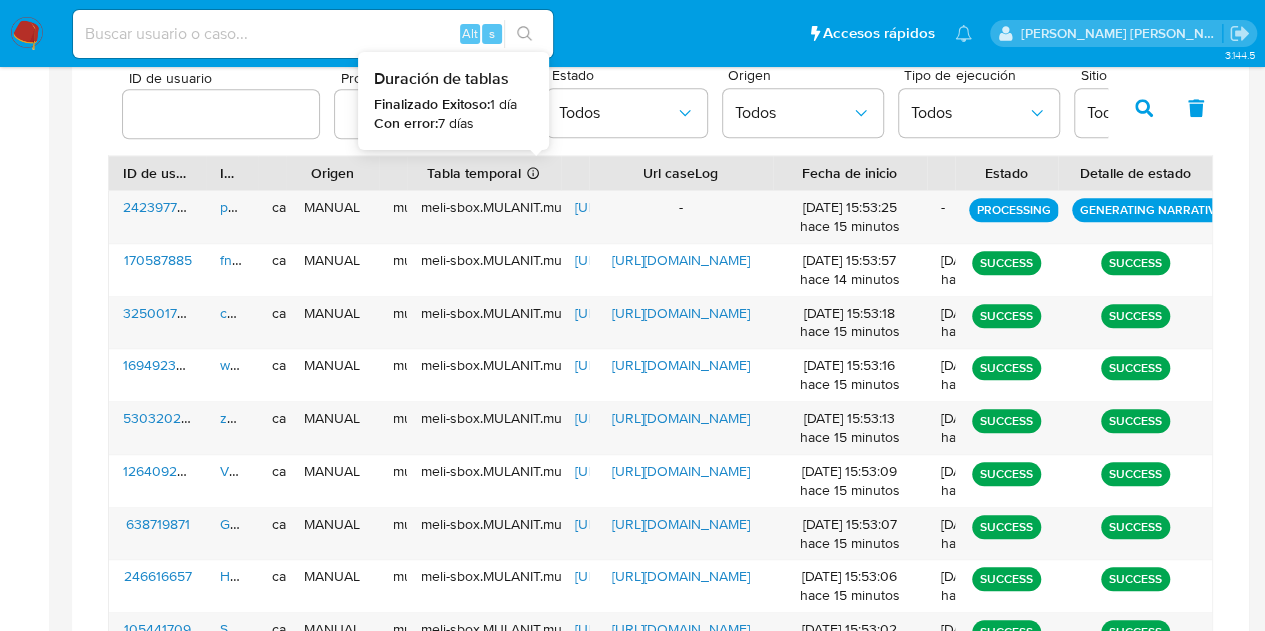 drag, startPoint x: 577, startPoint y: 165, endPoint x: 501, endPoint y: 171, distance: 76.23647 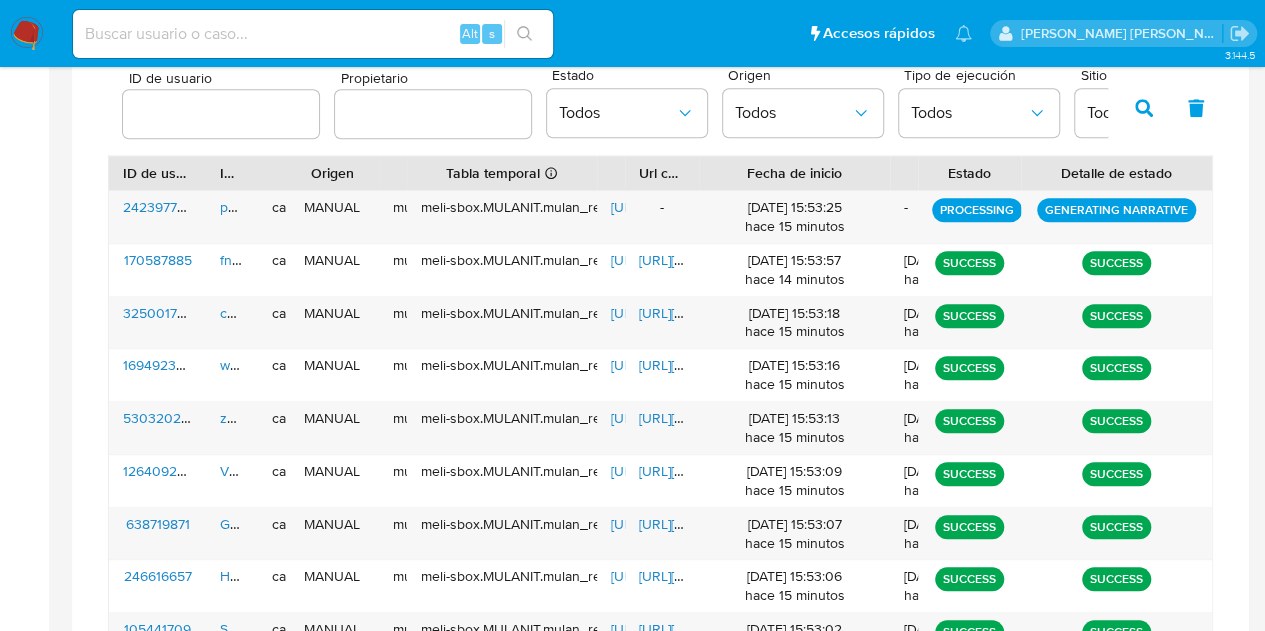 drag, startPoint x: 772, startPoint y: 166, endPoint x: 662, endPoint y: 169, distance: 110.0409 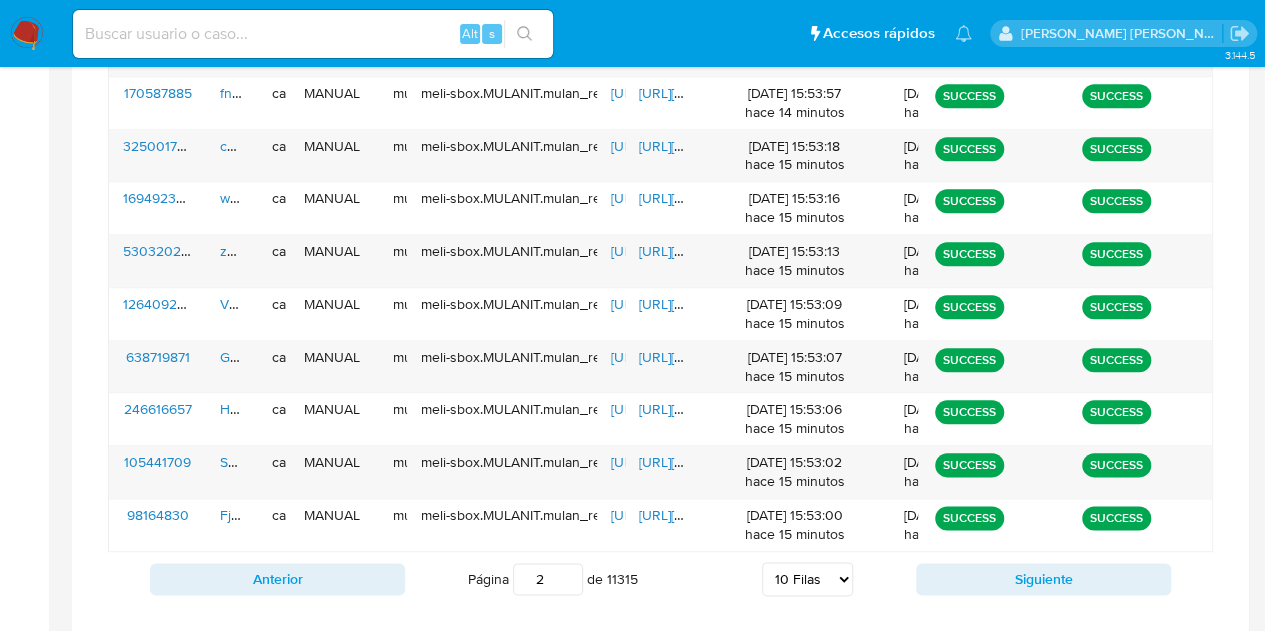 scroll, scrollTop: 996, scrollLeft: 0, axis: vertical 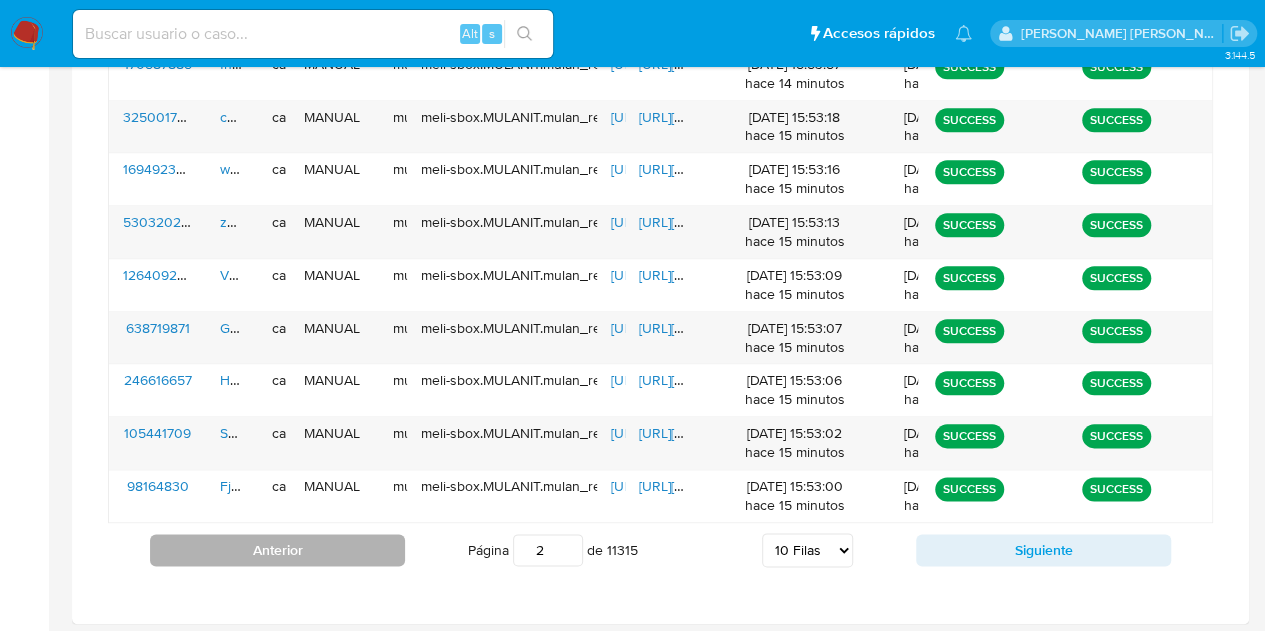 click on "Anterior" at bounding box center (277, 550) 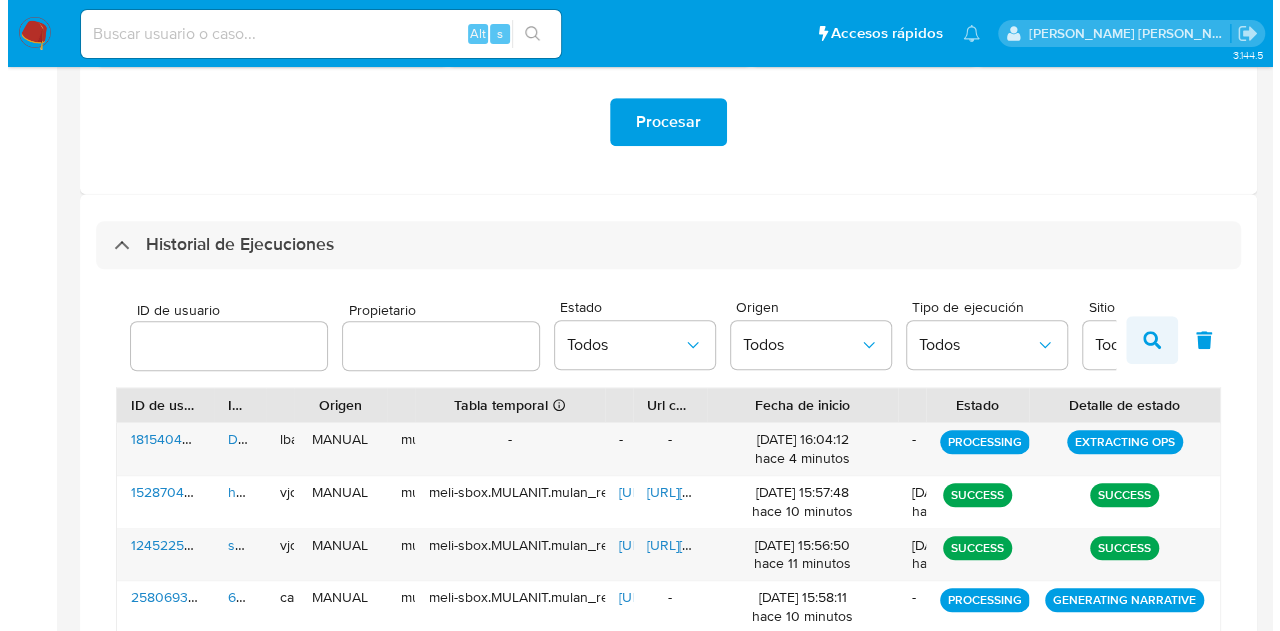 scroll, scrollTop: 596, scrollLeft: 0, axis: vertical 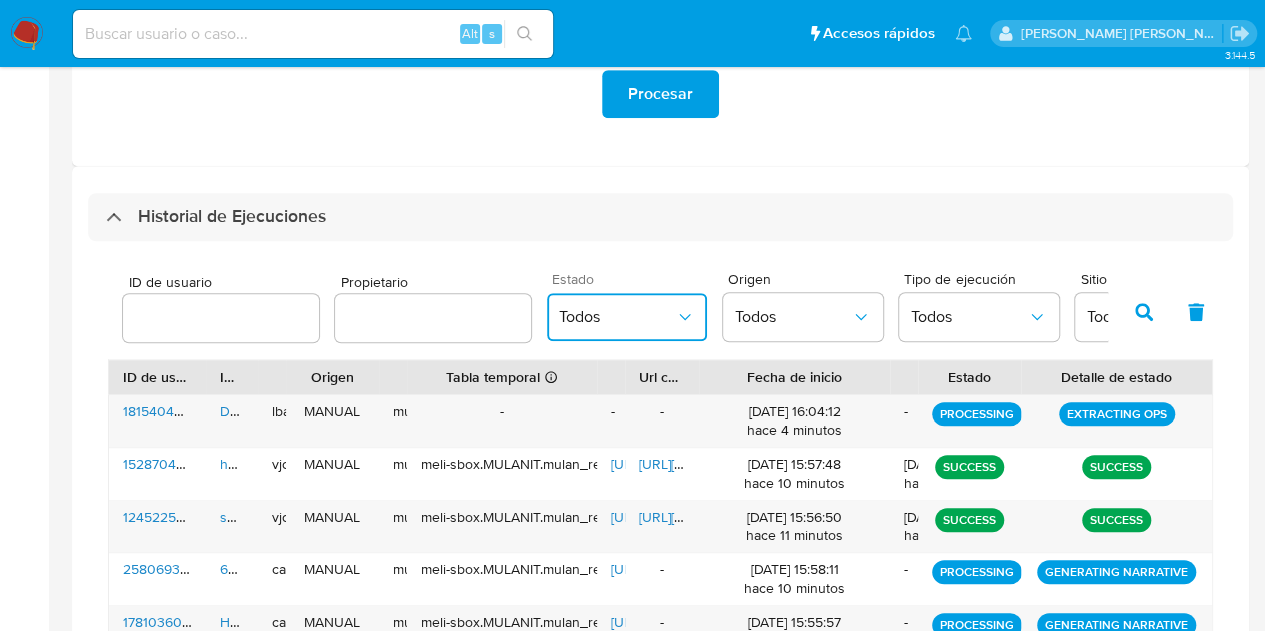 click on "Todos" at bounding box center (627, 317) 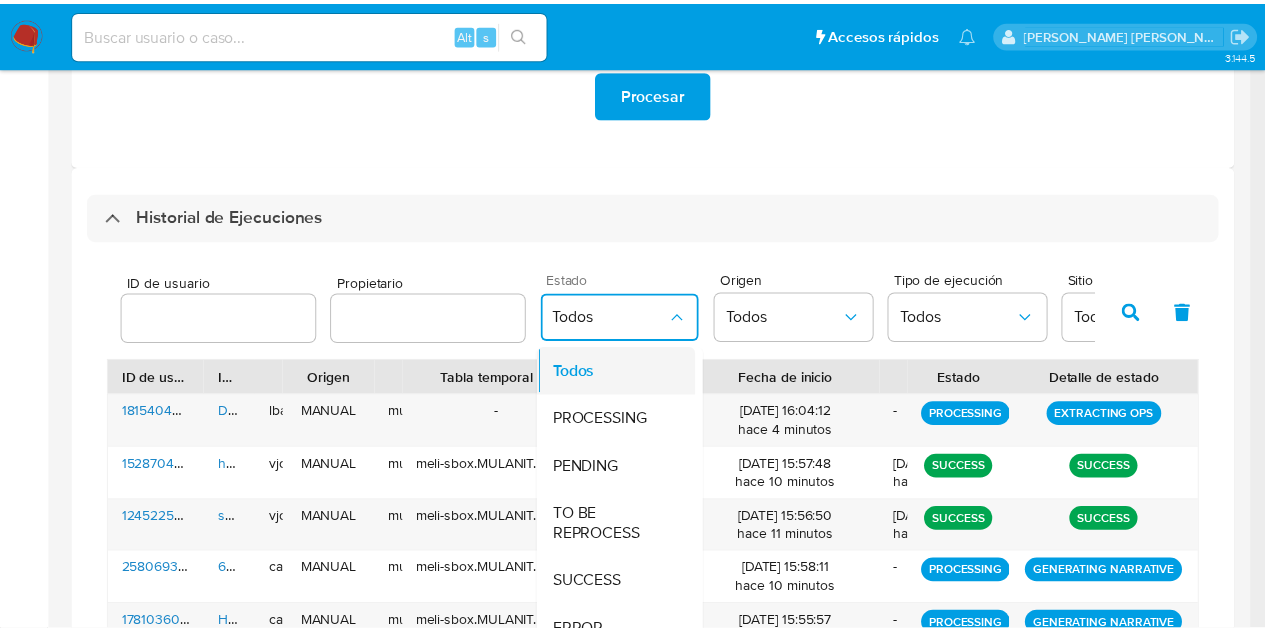 scroll, scrollTop: 23, scrollLeft: 0, axis: vertical 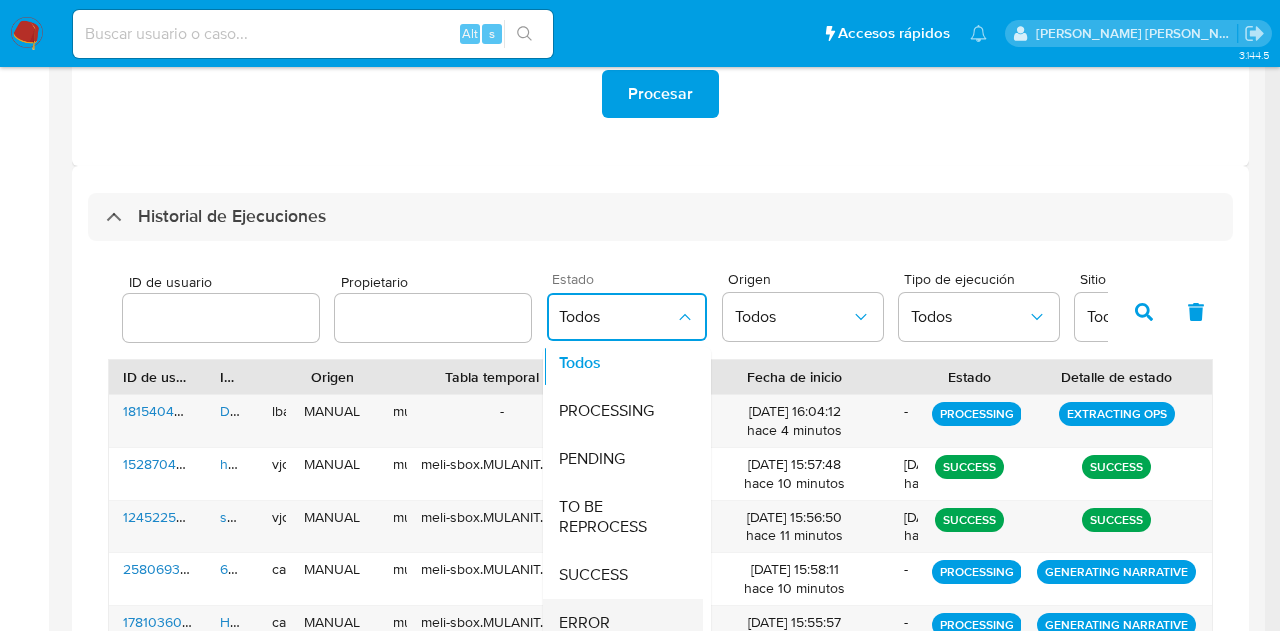 click on "ERROR" at bounding box center [617, 623] 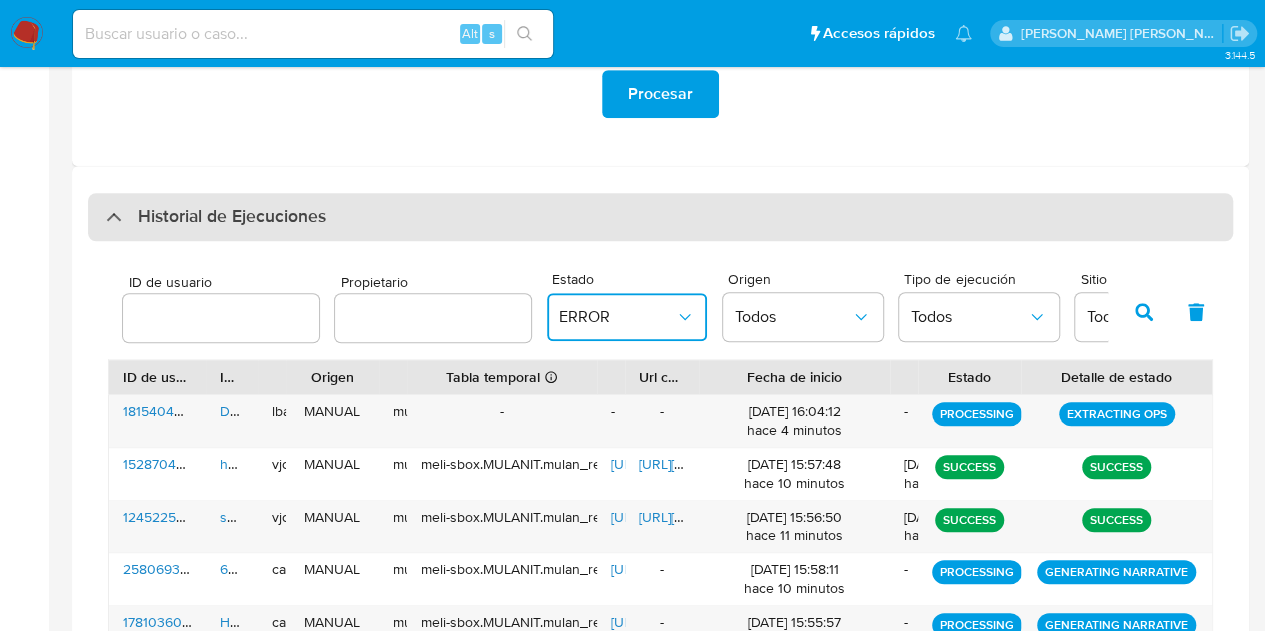 scroll, scrollTop: 696, scrollLeft: 0, axis: vertical 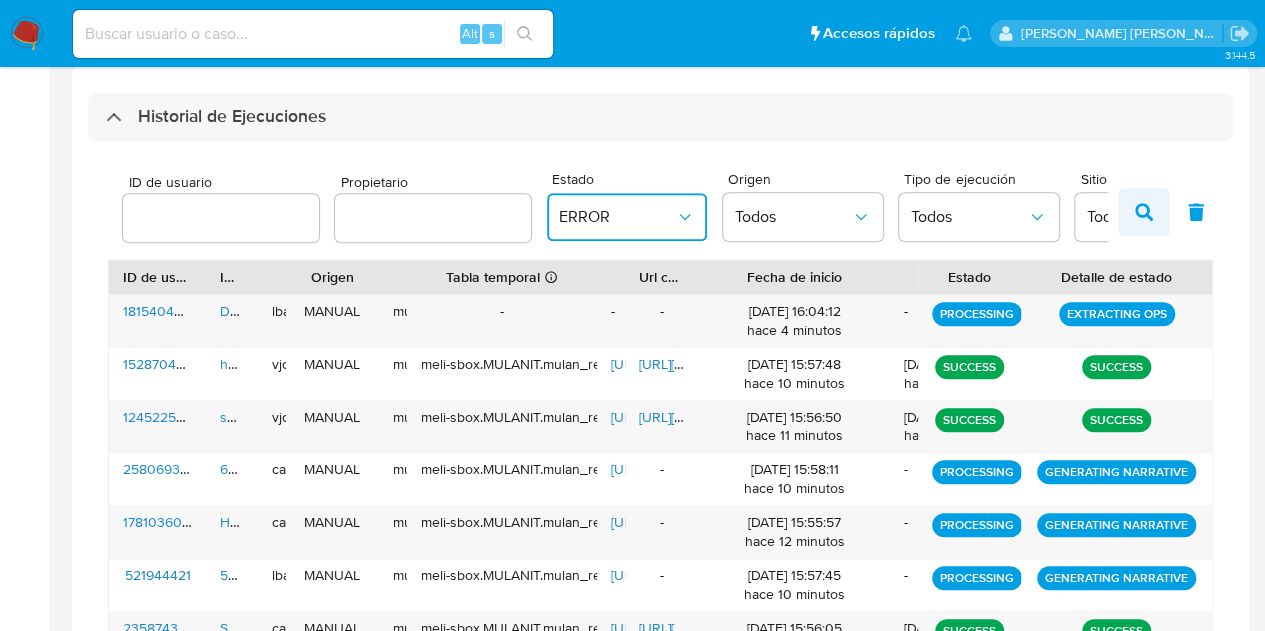 click 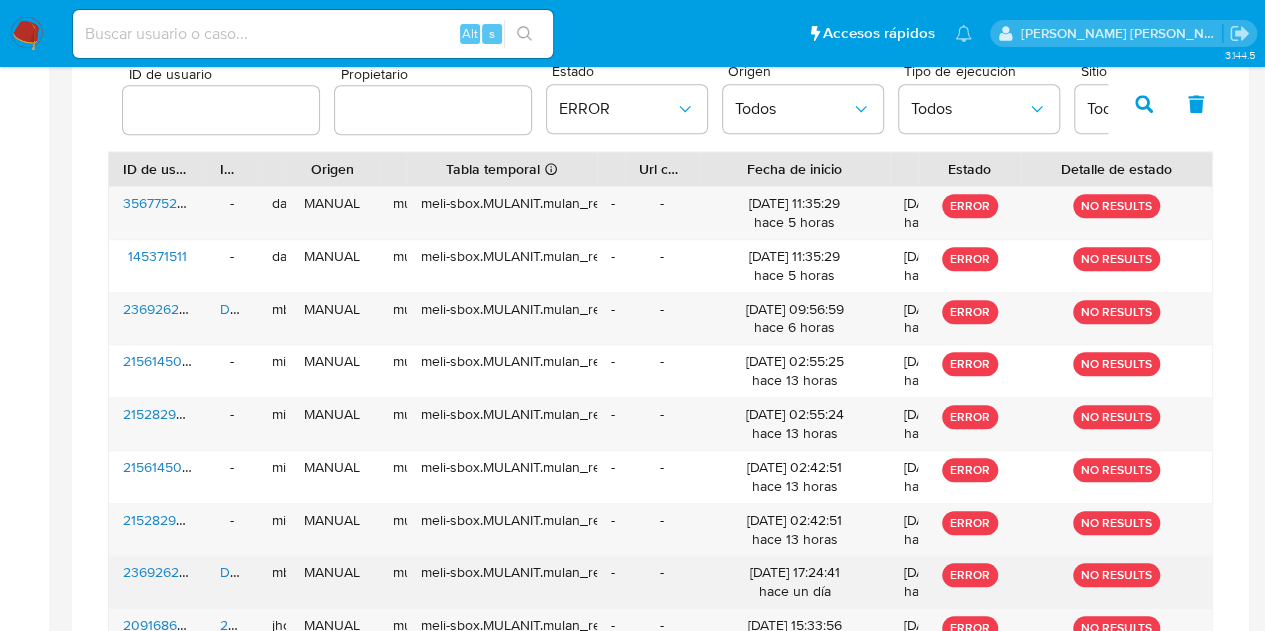 scroll, scrollTop: 996, scrollLeft: 0, axis: vertical 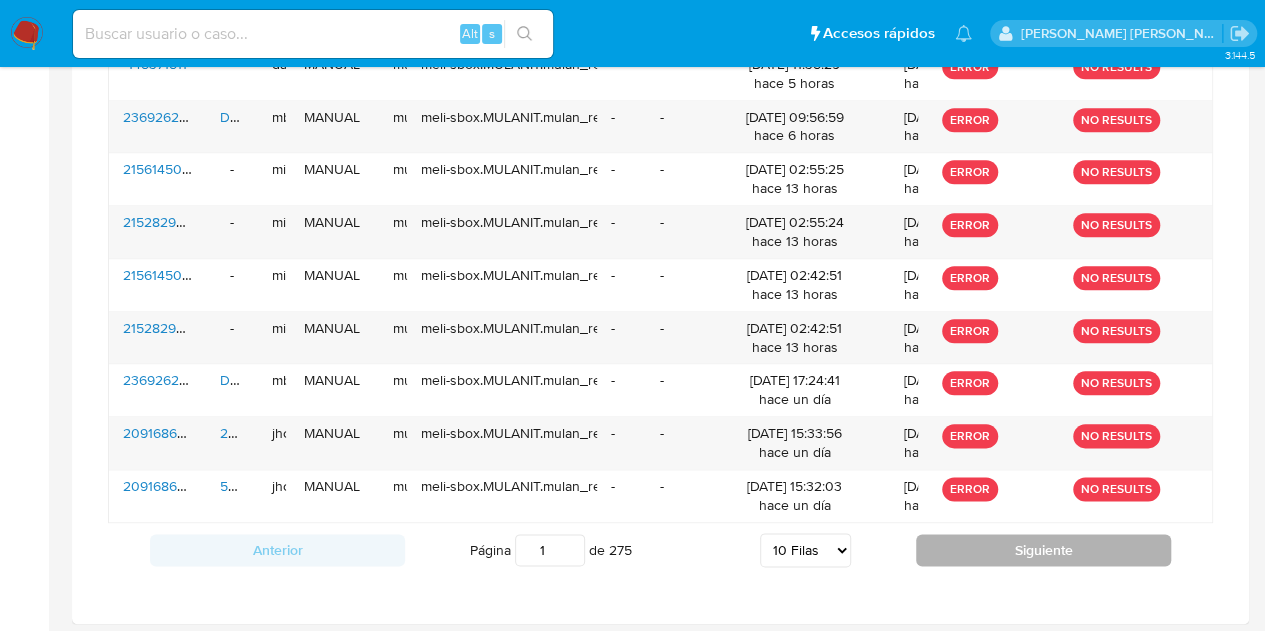 click on "Siguiente" at bounding box center [1043, 550] 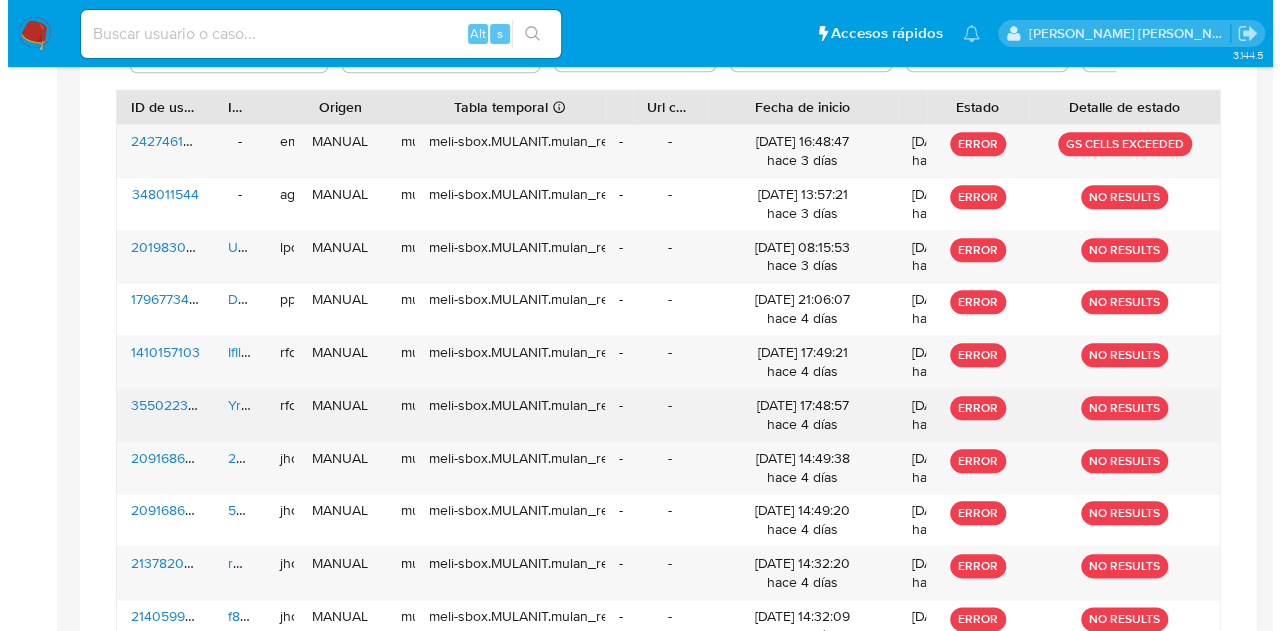 scroll, scrollTop: 796, scrollLeft: 0, axis: vertical 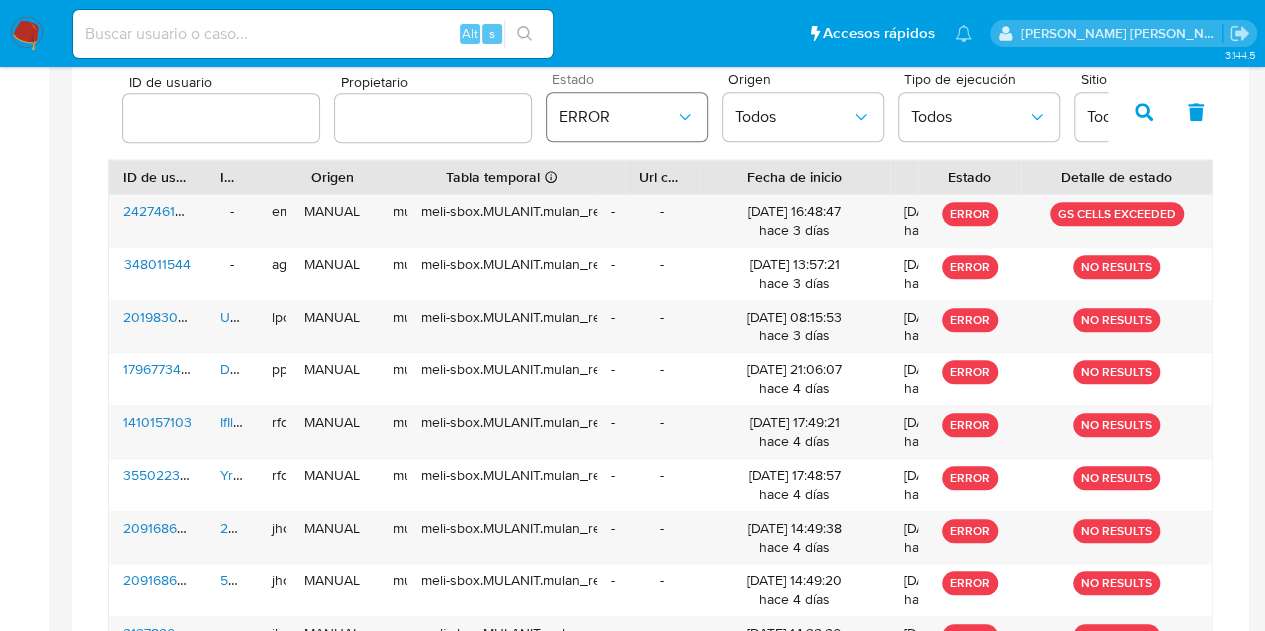 click on "ERROR" at bounding box center (627, 117) 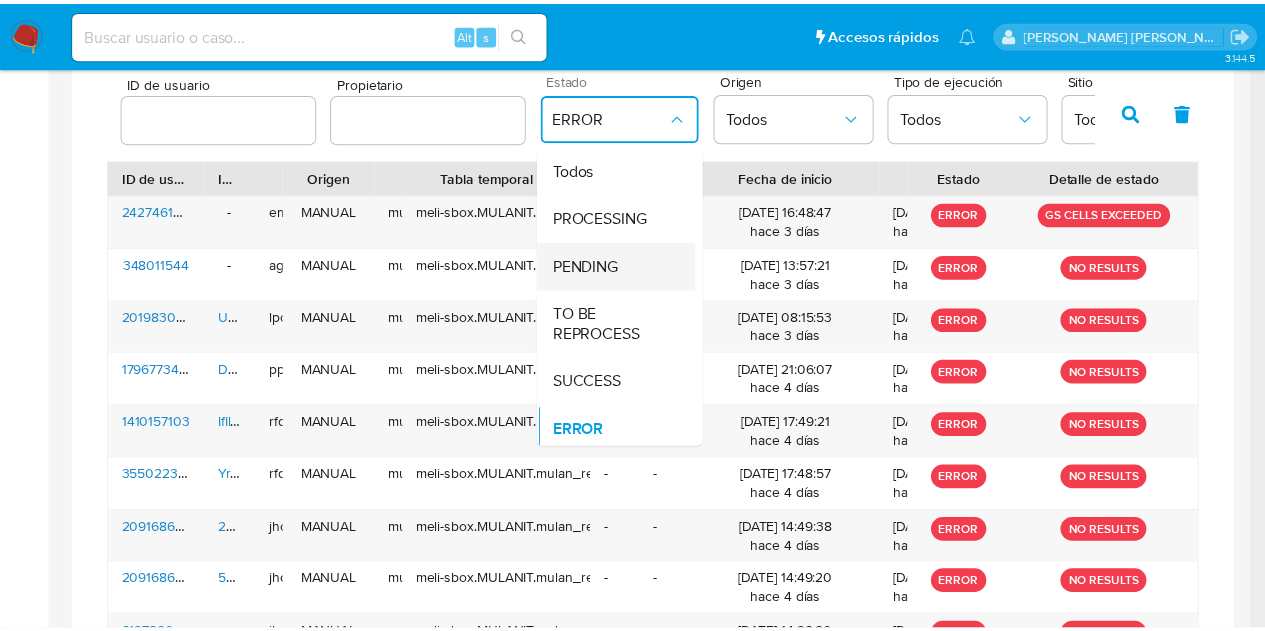 scroll, scrollTop: 0, scrollLeft: 0, axis: both 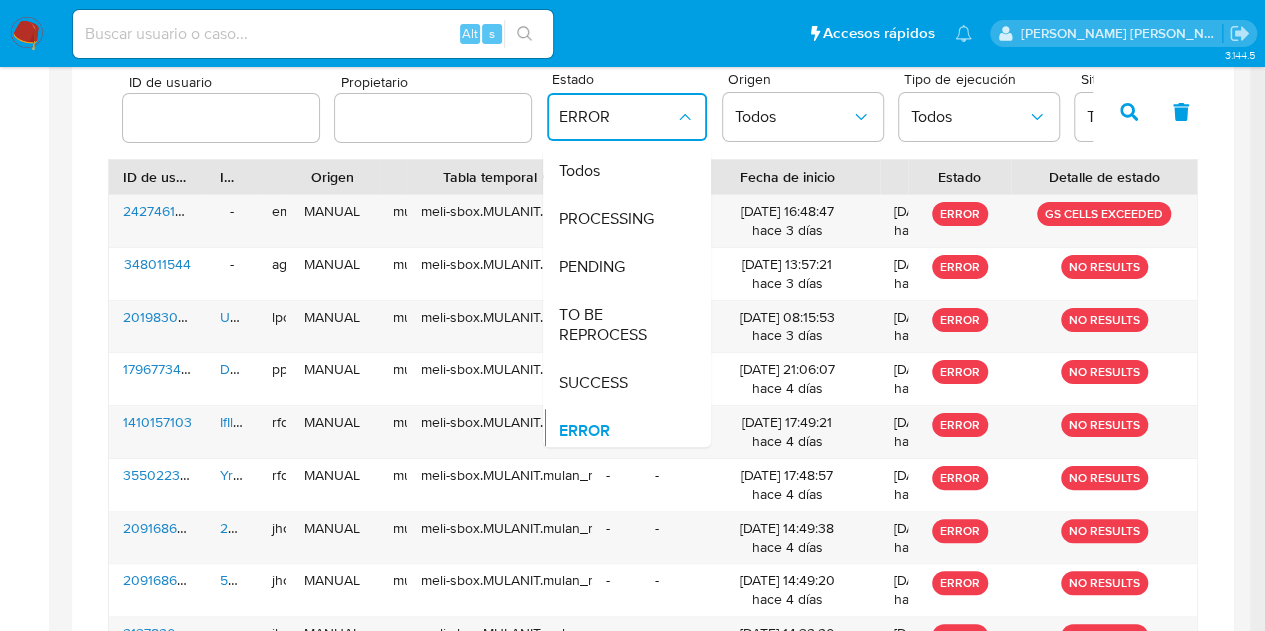click on "ID de usuario Propietario Estado ERROR Todos PROCESSING PENDING TO BE REPROCESS SUCCESS ERROR Origen Todos Tipo de ejecución Todos Sitio Todos Equipo Todos ID de usuario ID del caso Propietario Origen Tipo de ejecución Tabla temporal Duración de tablas   Finalizado Exitoso :  1 día Con error :  7 [PERSON_NAME] Hoja de cálculo   Si el campo esta vacío, es por un error generando Mulan Url caseLog Fecha de inicio Fecha fin Estado Detalle de estado 2427461398 - emalcangi MANUAL mulan meli-sbox.MULANIT.mulan_result_emalcangi_20250708T154846_f3e1_2427461398 - - [DATE] 16:48:47 hace 3 [PERSON_NAME] [DATE] 17:05:58 hace 3 [PERSON_NAME] ERROR GS CELLS EXCEEDED 348011544 - agarzon MANUAL mulan meli-sbox.MULANIT.mulan_result_agarzon_20250708T125720_1ebd_348011544 - - [DATE] 13:57:21 hace 3 [PERSON_NAME] [DATE] 14:02:43 hace 3 [PERSON_NAME] ERROR NO RESULTS 2019830238 Upkhb9s1nFYHCsONhzx1qLLk lportella MANUAL mulan-caselog meli-sbox.MULANIT.mulan_result_lportella_20250708T071553_1f97_2019830238 - - [DATE] 08:15:53 hace 3 [PERSON_NAME] ERROR -" at bounding box center (653, 419) 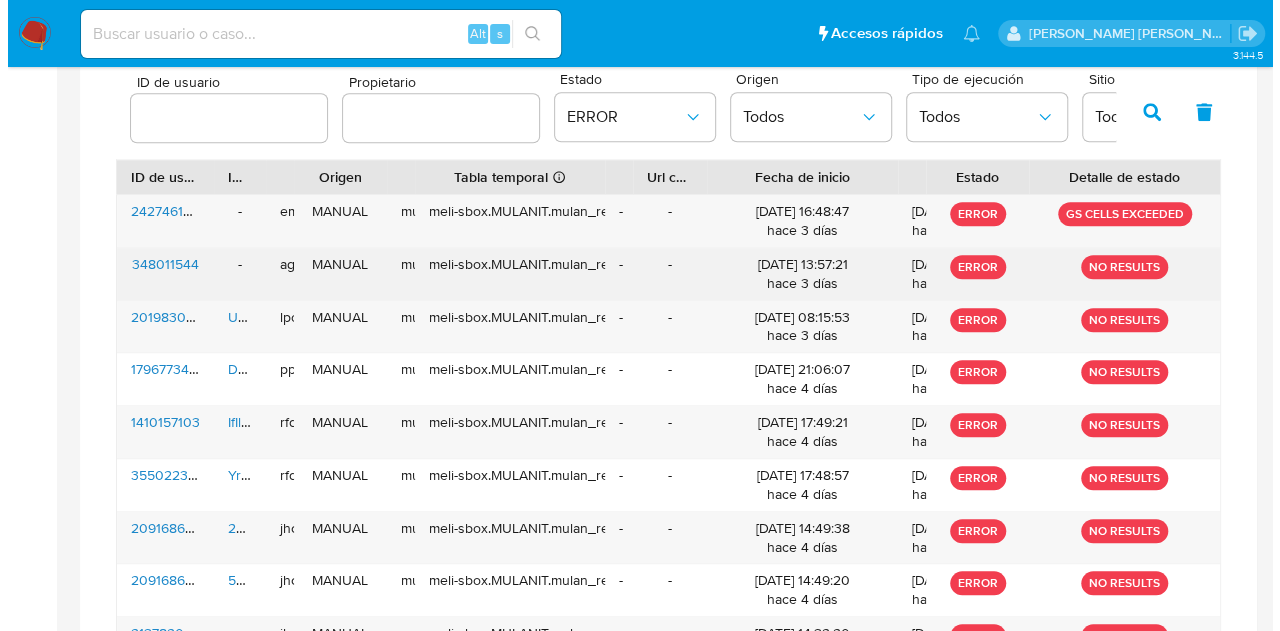 scroll, scrollTop: 696, scrollLeft: 0, axis: vertical 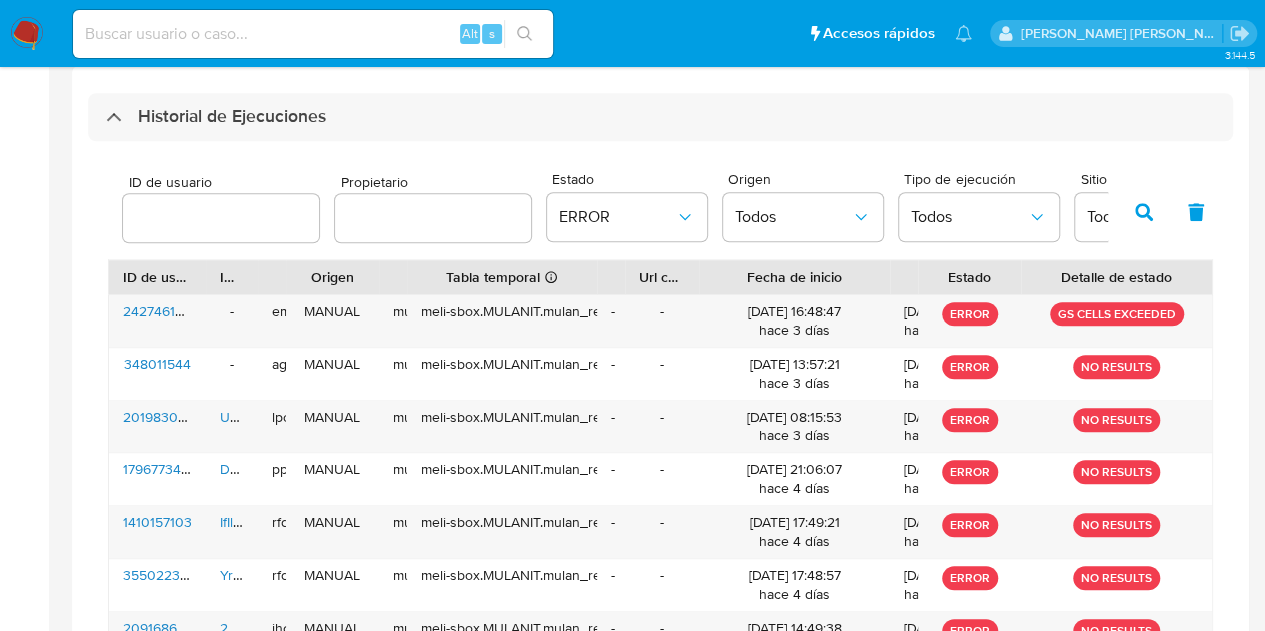 drag, startPoint x: 125, startPoint y: 179, endPoint x: 202, endPoint y: 176, distance: 77.05842 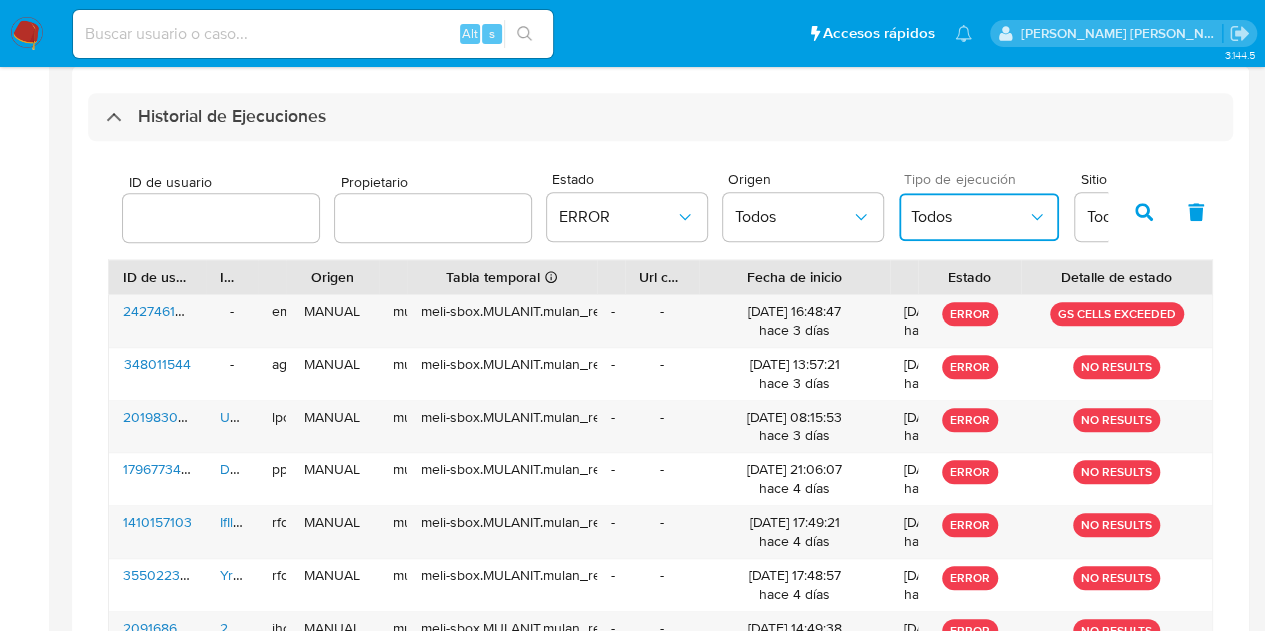 click 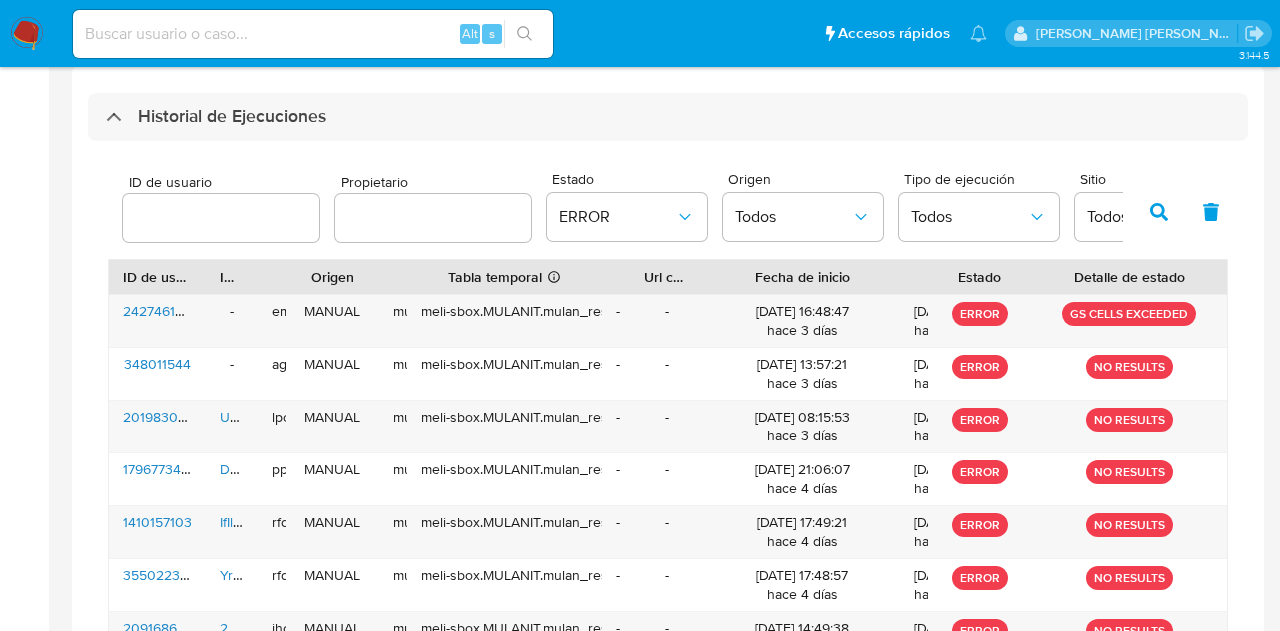 click on "ID de usuario Propietario Estado ERROR Origen Todos Tipo de ejecución Todos Sitio Todos Equipo Todos ID de usuario ID del caso Propietario Origen Tipo de ejecución Tabla temporal Duración de tablas   Finalizado Exitoso :  1 día Con error :  7 [PERSON_NAME] Hoja de cálculo   Si el campo esta vacío, es por un error generando Mulan Url caseLog Fecha de inicio Fecha fin Estado Detalle de estado 2427461398 - emalcangi MANUAL mulan meli-sbox.MULANIT.mulan_result_emalcangi_20250708T154846_f3e1_2427461398 - - [DATE] 16:48:47 hace 3 [PERSON_NAME] [DATE] 17:05:58 hace 3 [PERSON_NAME] ERROR GS CELLS EXCEEDED 348011544 - agarzon MANUAL mulan meli-sbox.MULANIT.mulan_result_agarzon_20250708T125720_1ebd_348011544 - - [DATE] 13:57:21 hace 3 [PERSON_NAME] [DATE] 14:02:43 hace 3 [PERSON_NAME] ERROR NO RESULTS 2019830238 Upkhb9s1nFYHCsONhzx1qLLk lportella MANUAL mulan-caselog meli-sbox.MULANIT.mulan_result_lportella_20250708T071553_1f97_2019830238 - - [DATE] 08:15:53 hace 3 [PERSON_NAME] [DATE] 08:25:52 hace 3 [PERSON_NAME] ERROR NO RESULTS 1796773473 -" at bounding box center [668, 519] 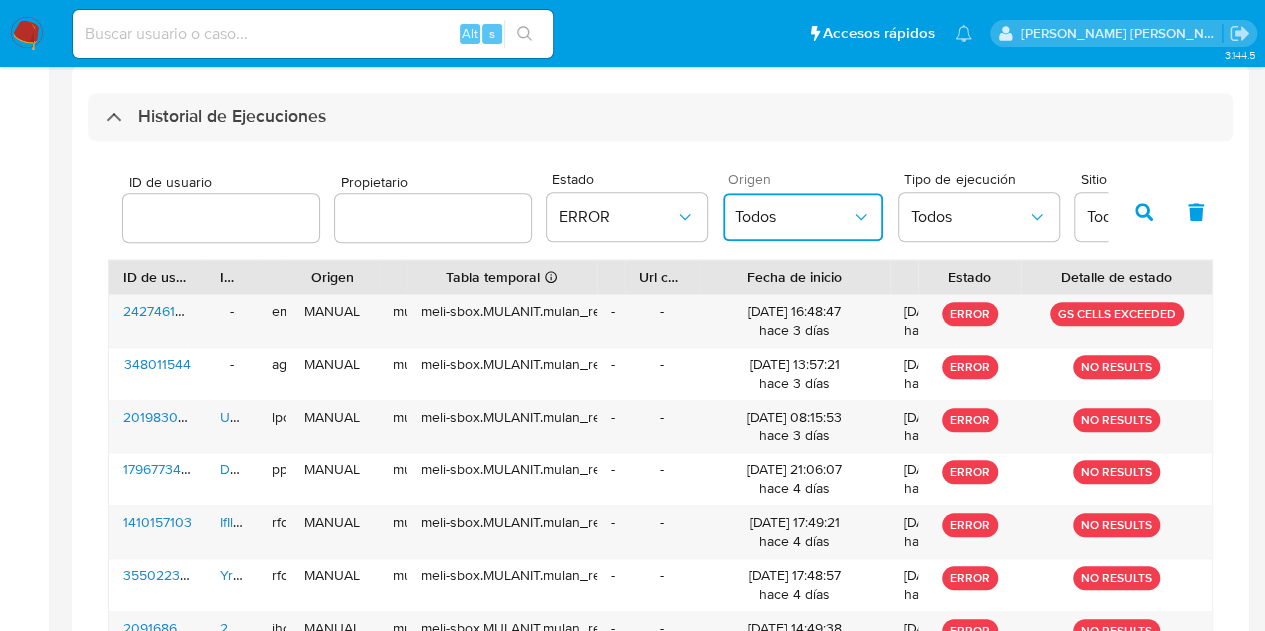 click on "Todos" at bounding box center (793, 217) 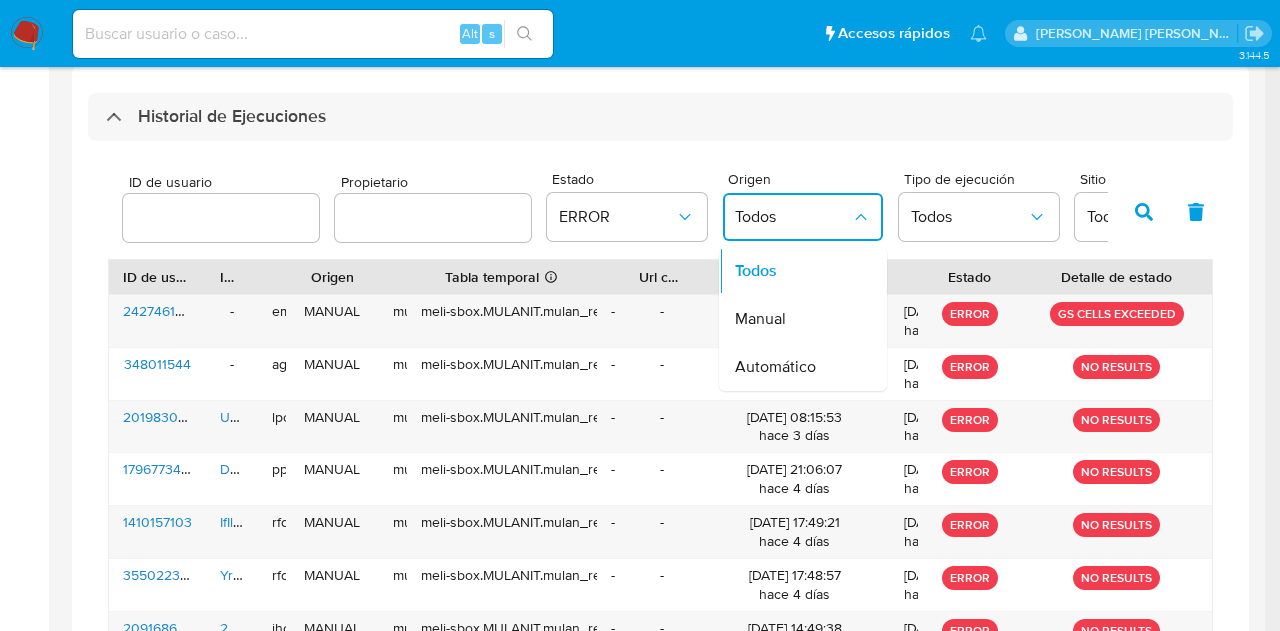 click on "ID de usuario Propietario Estado ERROR Origen Todos Todos Manual Automático Tipo de ejecución Todos Sitio Todos Equipo Todos ID de usuario ID del caso Propietario Origen Tipo de ejecución Tabla temporal Duración de tablas   Finalizado Exitoso :  1 día Con error :  7 [PERSON_NAME] Hoja de cálculo   Si el campo esta vacío, es por un error generando Mulan Url caseLog Fecha de inicio Fecha fin Estado Detalle de estado 2427461398 - emalcangi MANUAL mulan meli-sbox.MULANIT.mulan_result_emalcangi_20250708T154846_f3e1_2427461398 - - [DATE] 16:48:47 hace 3 [PERSON_NAME] [DATE] 17:05:58 hace 3 [PERSON_NAME] ERROR GS CELLS EXCEEDED 348011544 - agarzon MANUAL mulan meli-sbox.MULANIT.mulan_result_agarzon_20250708T125720_1ebd_348011544 - - [DATE] 13:57:21 hace 3 [PERSON_NAME] [DATE] 14:02:43 hace 3 [PERSON_NAME] ERROR NO RESULTS 2019830238 Upkhb9s1nFYHCsONhzx1qLLk lportella MANUAL mulan-caselog meli-sbox.MULANIT.mulan_result_lportella_20250708T071553_1f97_2019830238 - - [DATE] 08:15:53 hace 3 [PERSON_NAME] [DATE] 08:25:52 hace 3 [PERSON_NAME] - -" at bounding box center (660, 519) 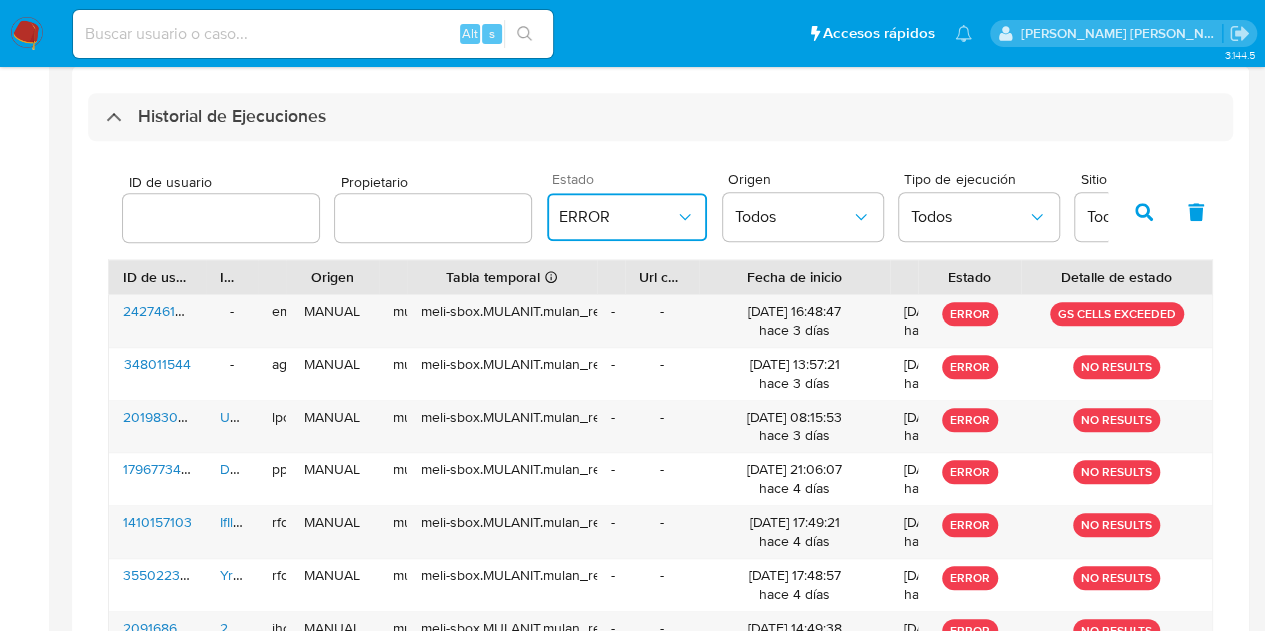 click on "ERROR" at bounding box center (617, 217) 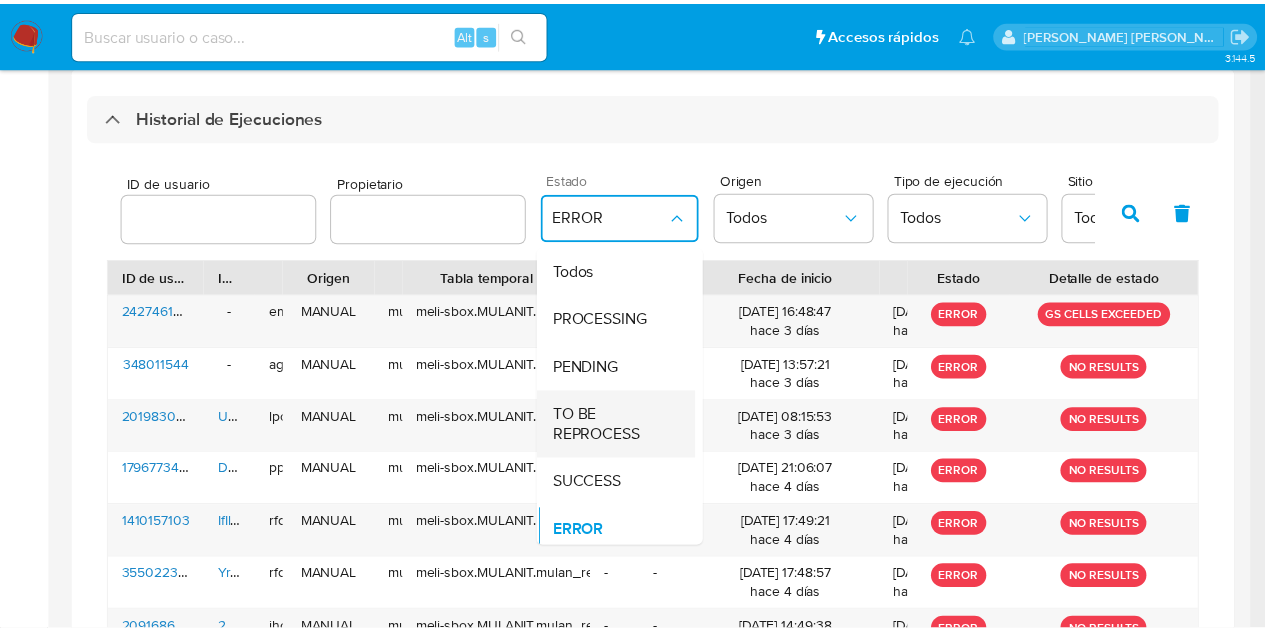 scroll, scrollTop: 23, scrollLeft: 0, axis: vertical 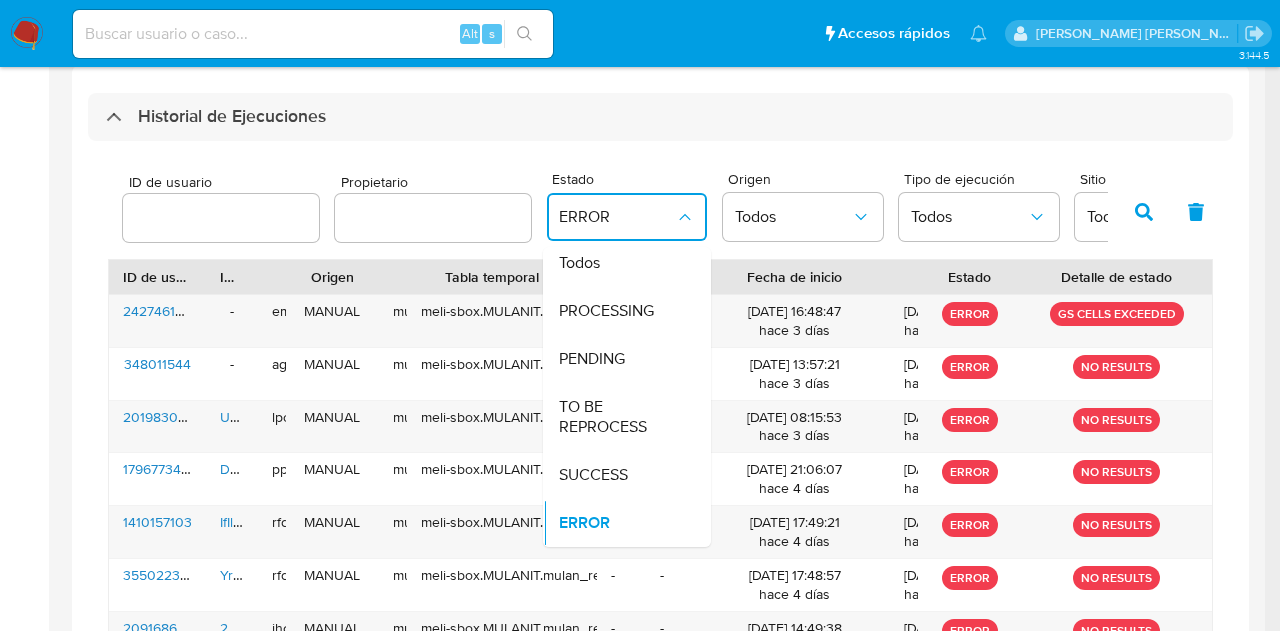 click on "ID de usuario Propietario Estado ERROR Todos PROCESSING PENDING TO BE REPROCESS SUCCESS ERROR Origen Todos Tipo de ejecución Todos Sitio Todos Equipo Todos ID de usuario ID del caso Propietario Origen Tipo de ejecución Tabla temporal Duración de tablas   Finalizado Exitoso :  1 día Con error :  7 [PERSON_NAME] Hoja de cálculo   Si el campo esta vacío, es por un error generando Mulan Url caseLog Fecha de inicio Fecha fin Estado Detalle de estado 2427461398 - emalcangi MANUAL mulan meli-sbox.MULANIT.mulan_result_emalcangi_20250708T154846_f3e1_2427461398 - - [DATE] 16:48:47 hace 3 [PERSON_NAME] [DATE] 17:05:58 hace 3 [PERSON_NAME] ERROR GS CELLS EXCEEDED 348011544 - agarzon MANUAL mulan meli-sbox.MULANIT.mulan_result_agarzon_20250708T125720_1ebd_348011544 - - [DATE] 13:57:21 hace 3 [PERSON_NAME] [DATE] 14:02:43 hace 3 [PERSON_NAME] ERROR NO RESULTS 2019830238 Upkhb9s1nFYHCsONhzx1qLLk lportella MANUAL mulan-caselog meli-sbox.MULANIT.mulan_result_lportella_20250708T071553_1f97_2019830238 - - [DATE] 08:15:53 hace 3 [PERSON_NAME] ERROR -" at bounding box center [660, 519] 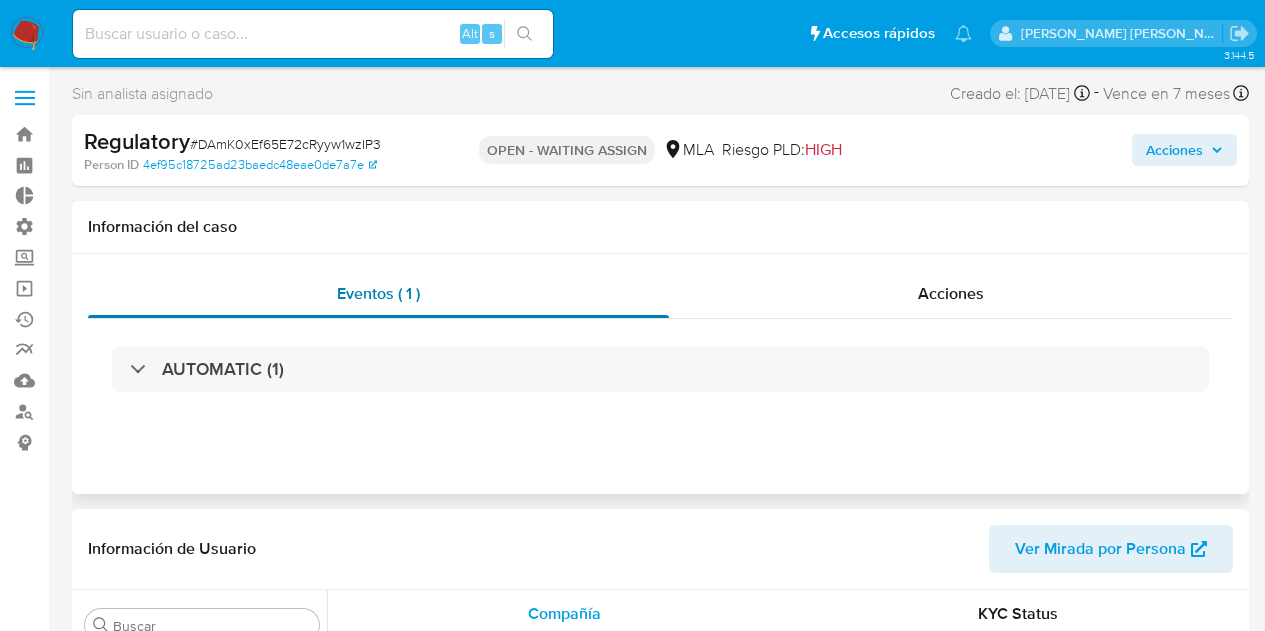 scroll, scrollTop: 0, scrollLeft: 0, axis: both 